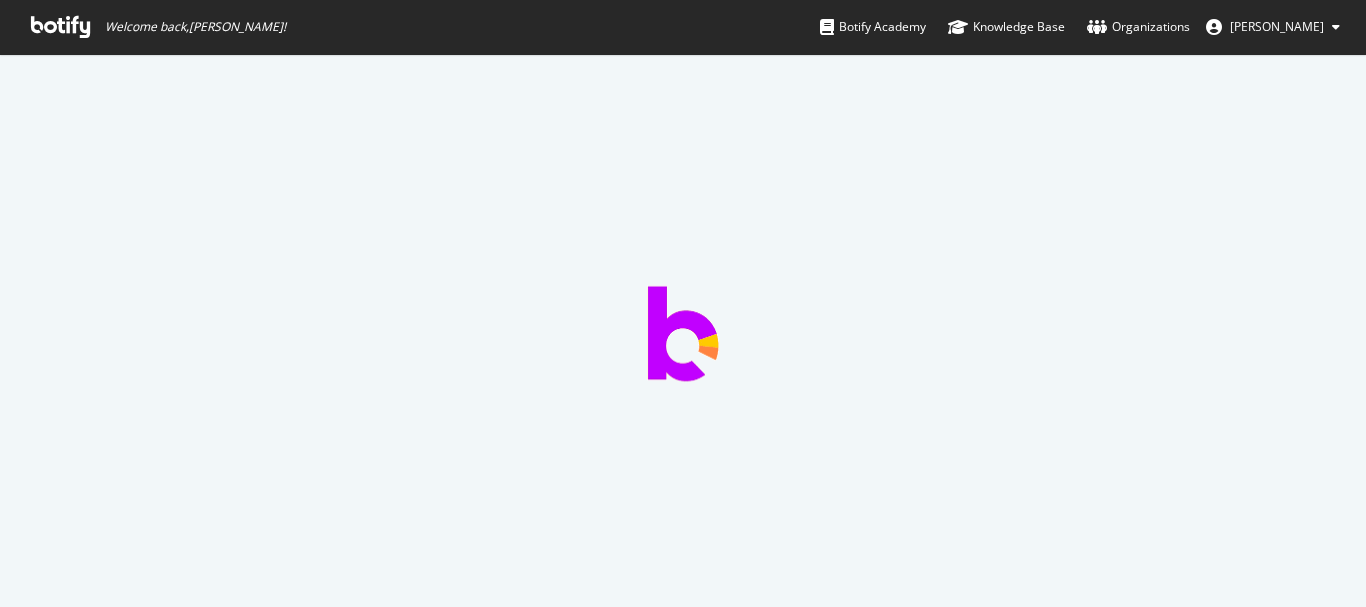 scroll, scrollTop: 0, scrollLeft: 0, axis: both 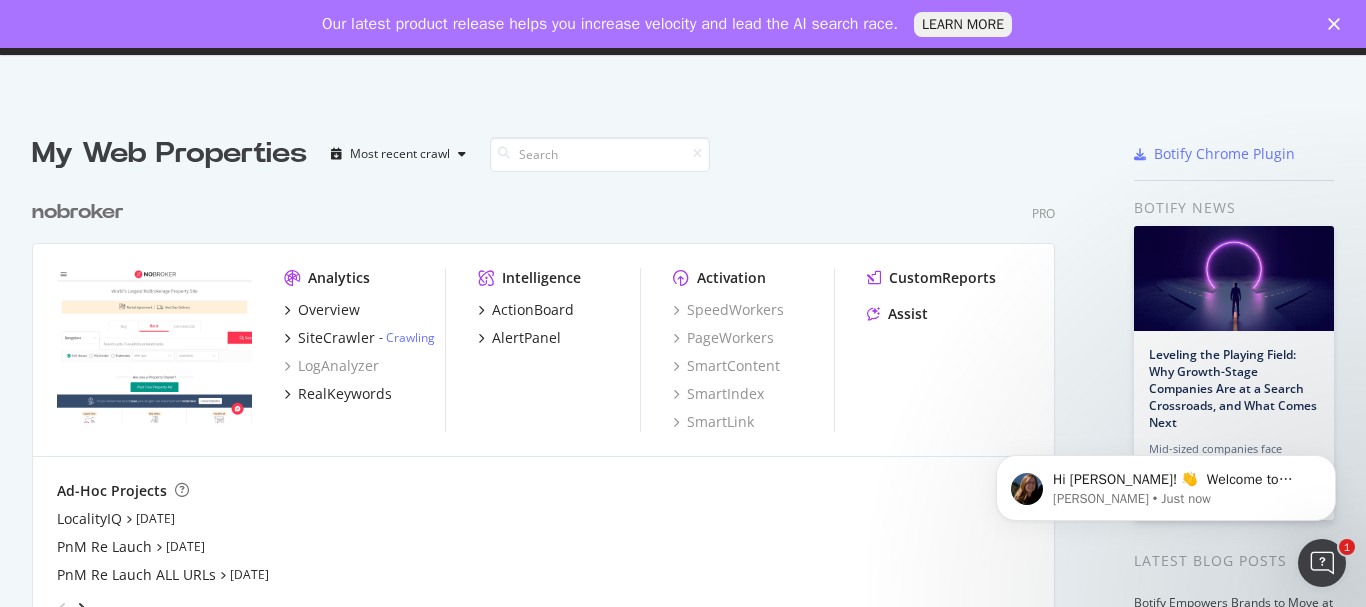 click 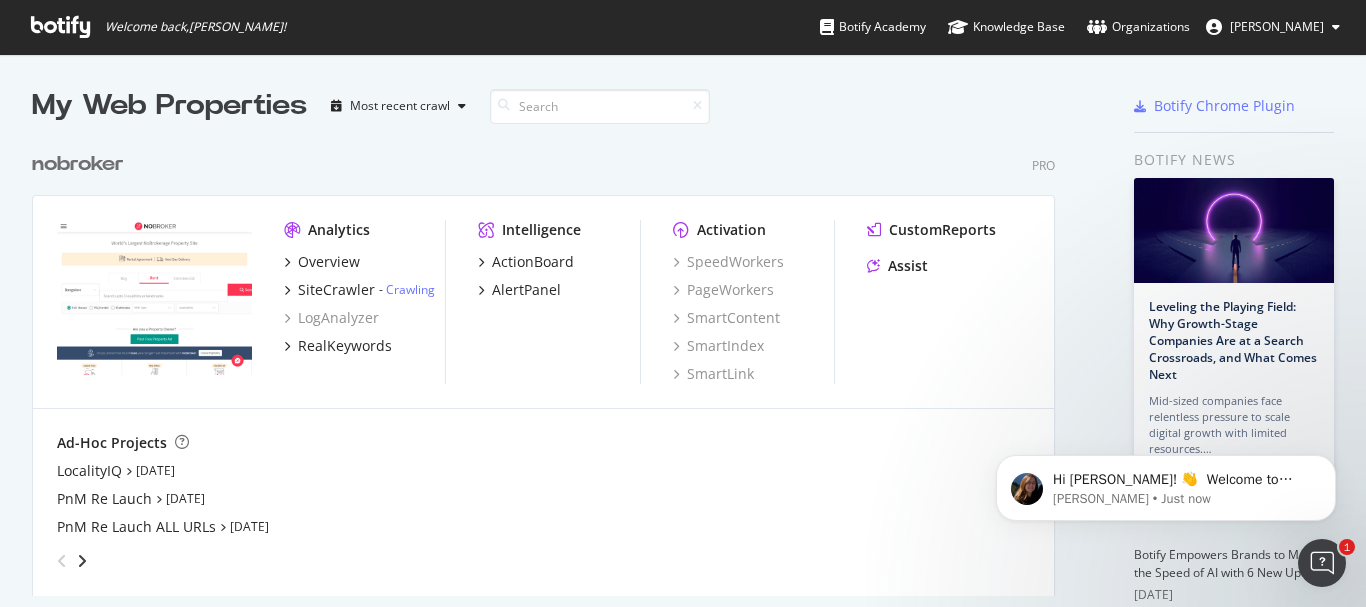 click on "nobroker Pro Analytics Overview SiteCrawler -   Crawling LogAnalyzer RealKeywords Intelligence ActionBoard AlertPanel Activation SpeedWorkers PageWorkers SmartContent SmartIndex SmartLink CustomReports Assist Ad-Hoc Projects LocalityIQ [DATE] PnM Re Lauch [DATE] PnM Re Lauch ALL URLs [DATE]" at bounding box center (551, 361) 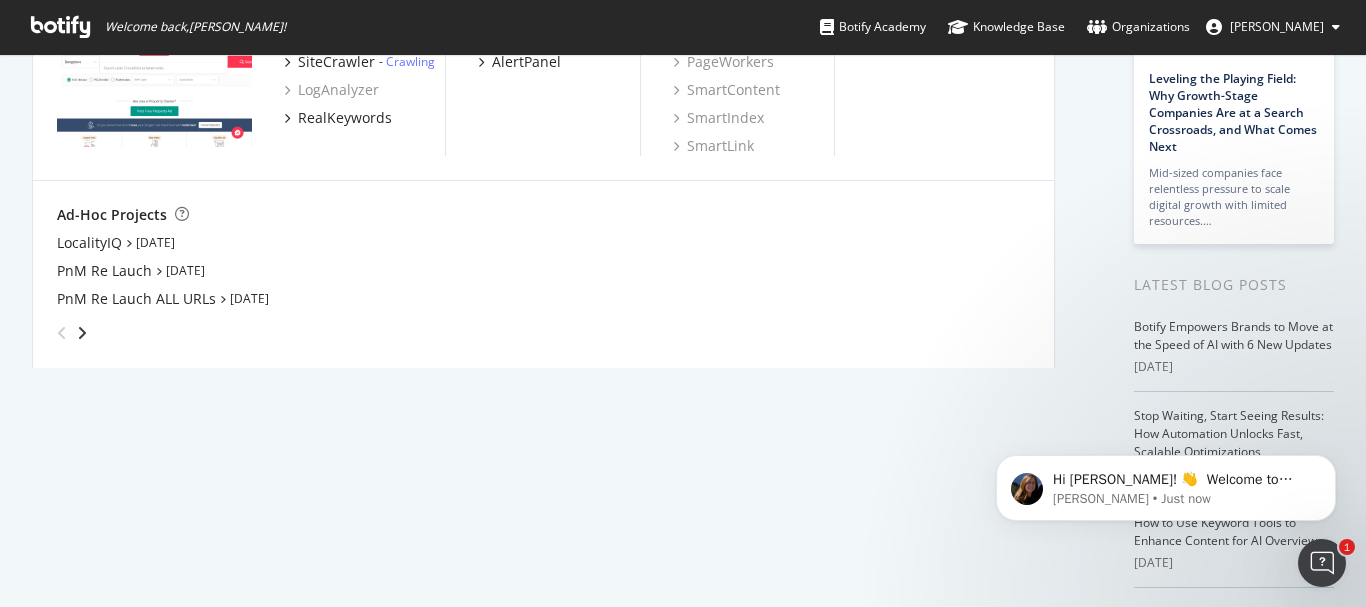 scroll, scrollTop: 0, scrollLeft: 0, axis: both 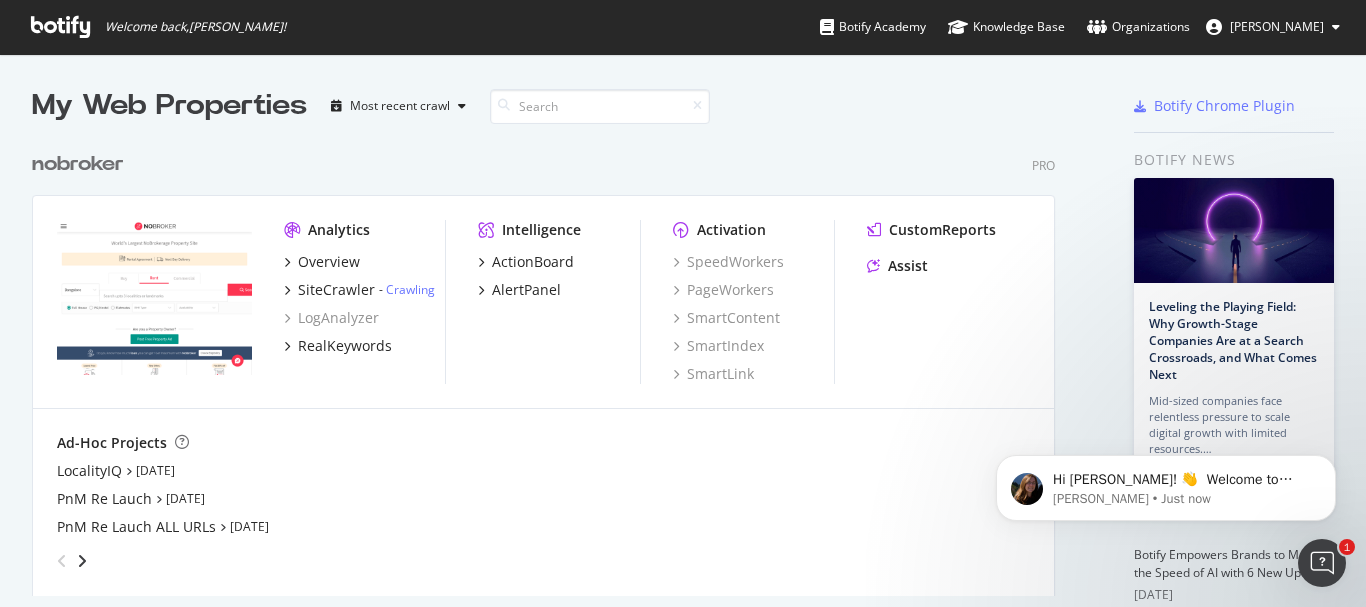 click on "nobroker" at bounding box center (78, 164) 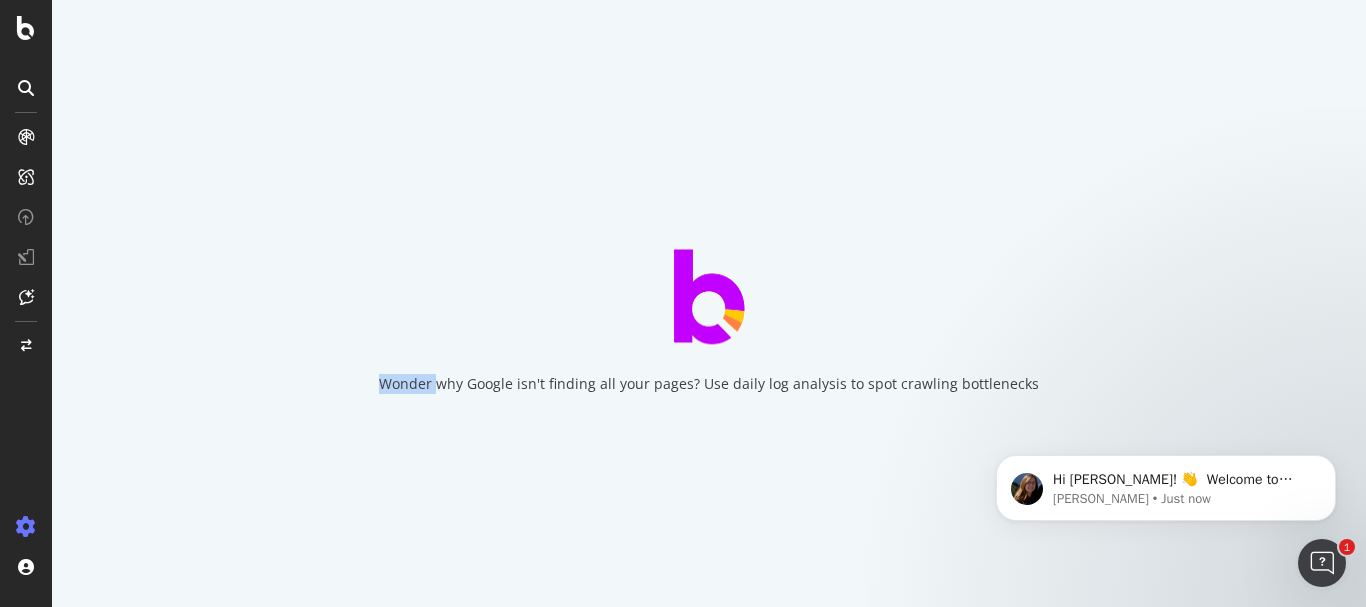click on "Wonder why Google isn't finding all your pages? Use daily log analysis to spot crawling bottlenecks" at bounding box center (709, 303) 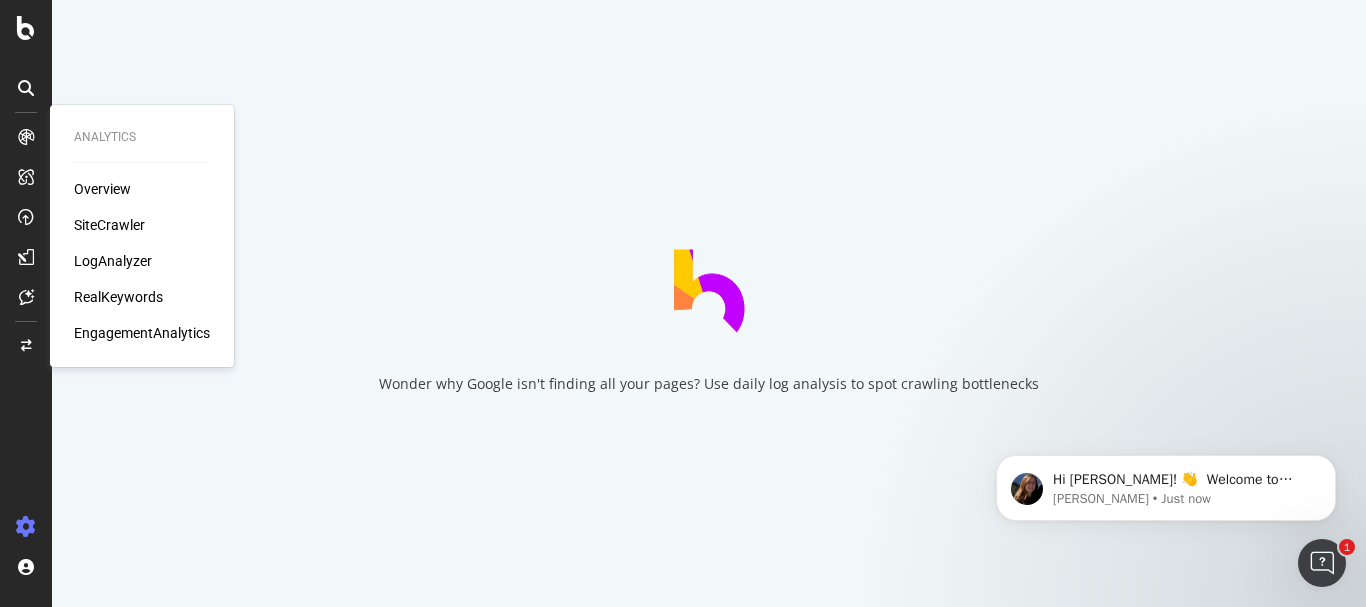 click on "Overview" at bounding box center (102, 189) 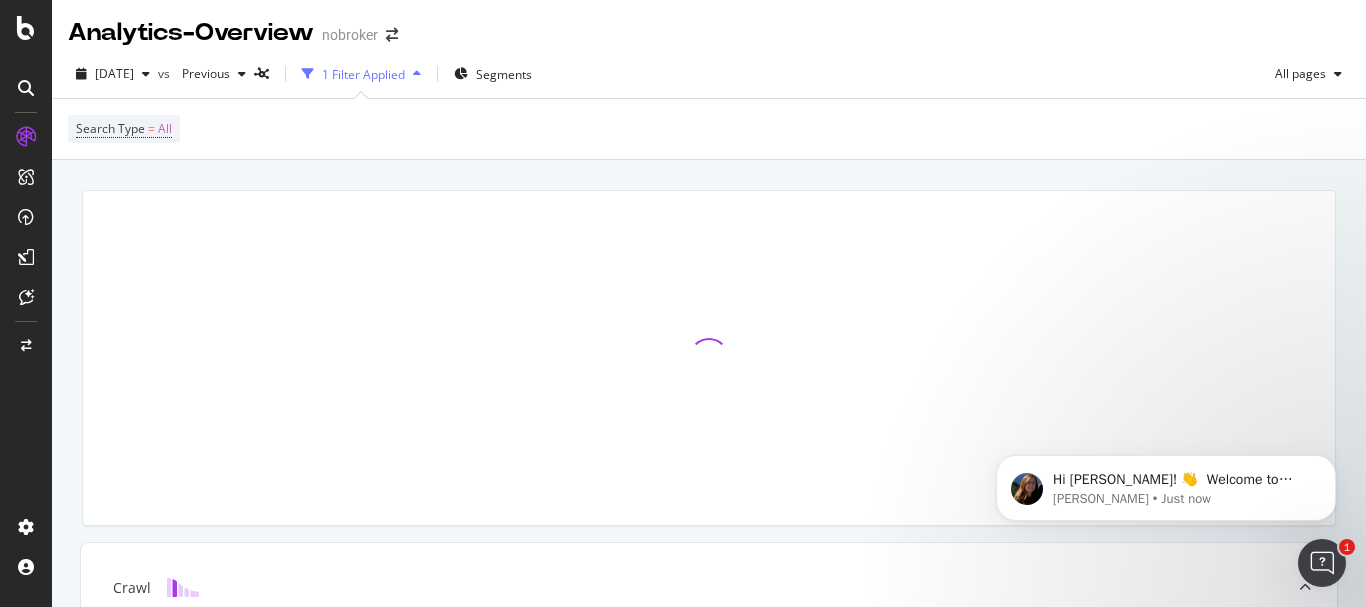 click on "1 Filter Applied" at bounding box center [363, 74] 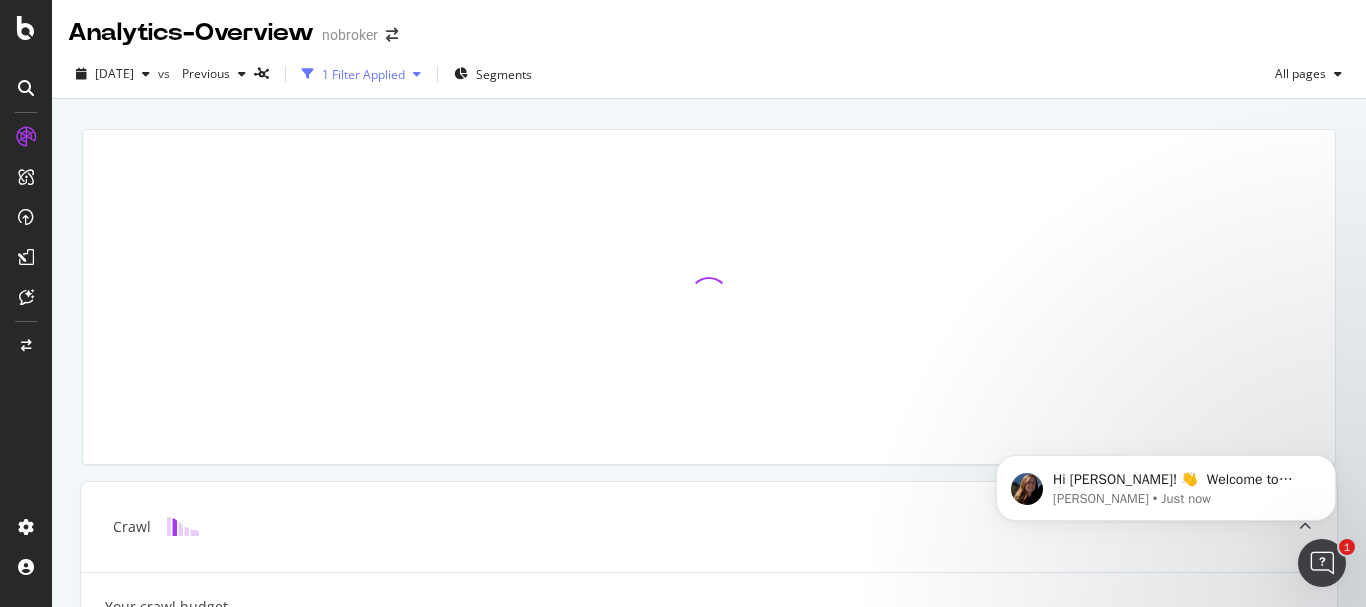 click on "1 Filter Applied" at bounding box center (363, 74) 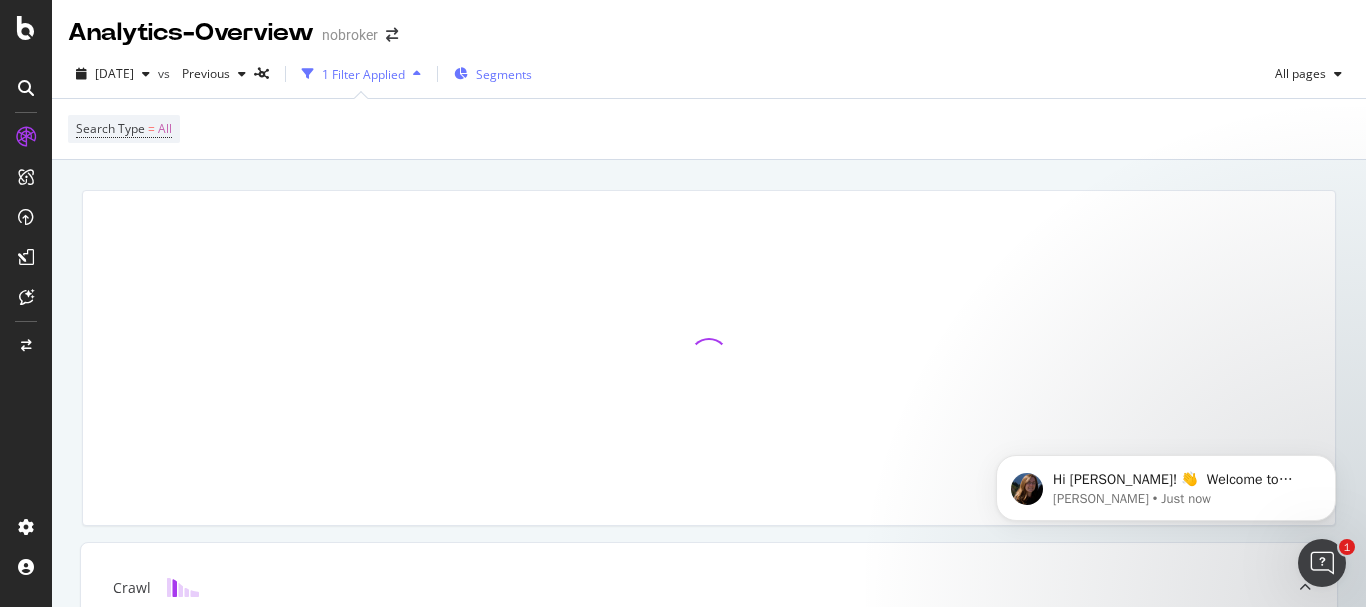 click on "Segments" at bounding box center [504, 74] 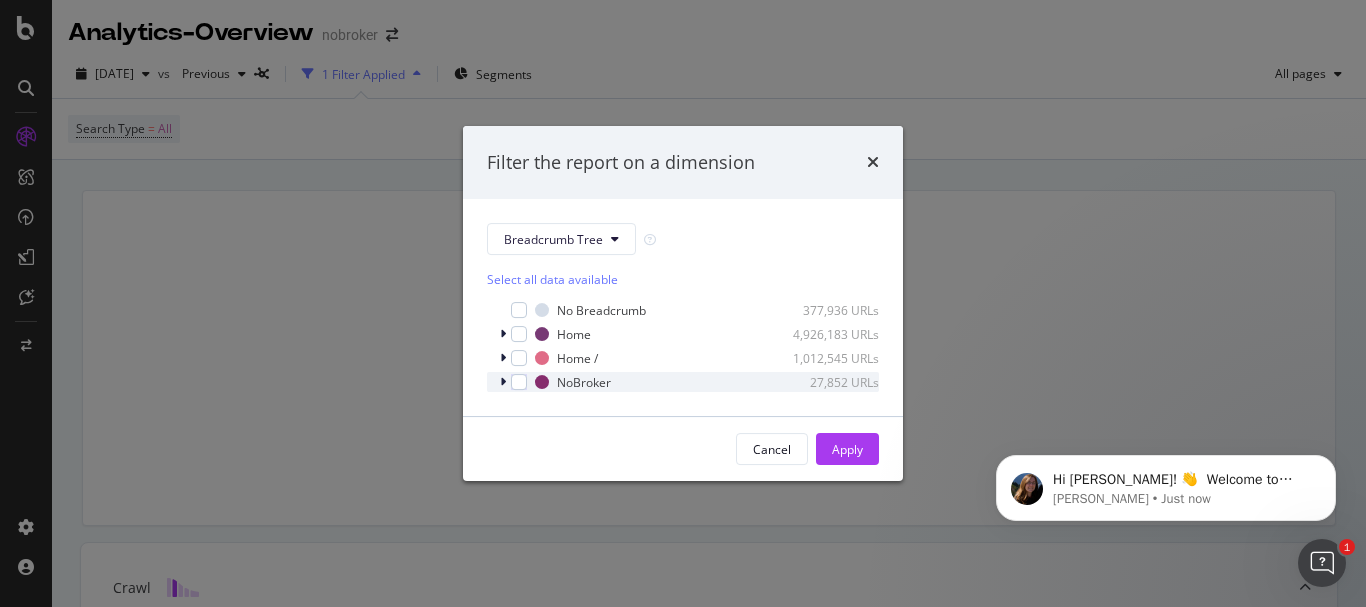 click at bounding box center [503, 382] 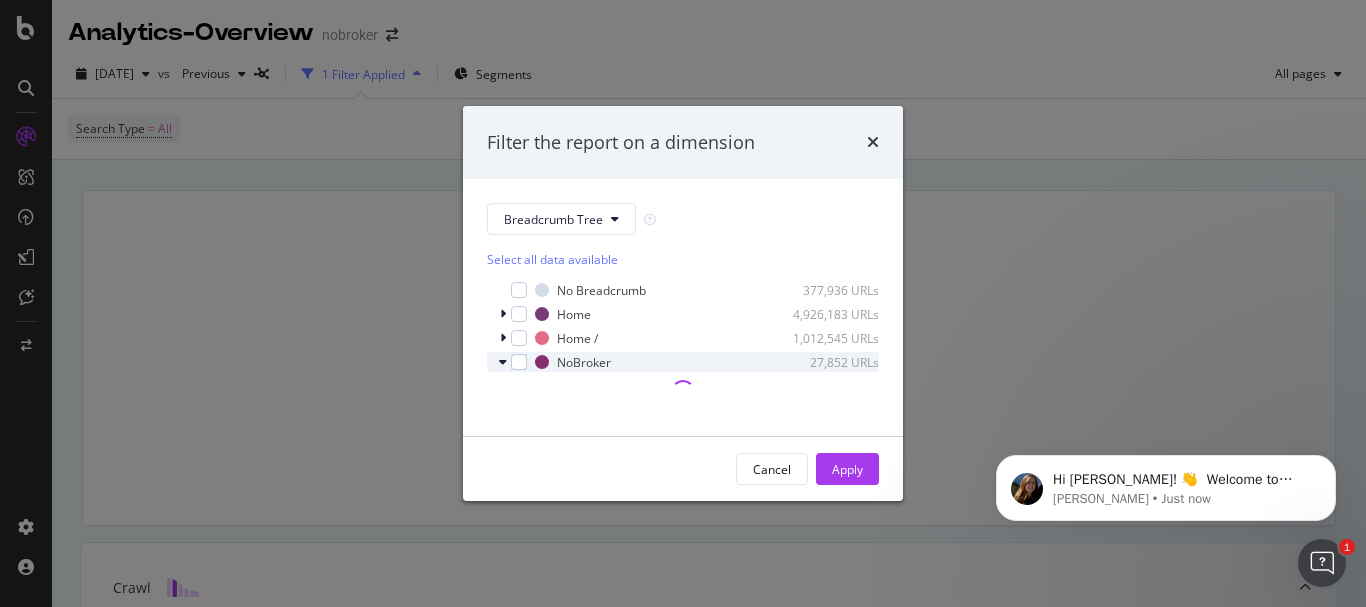 click at bounding box center [503, 362] 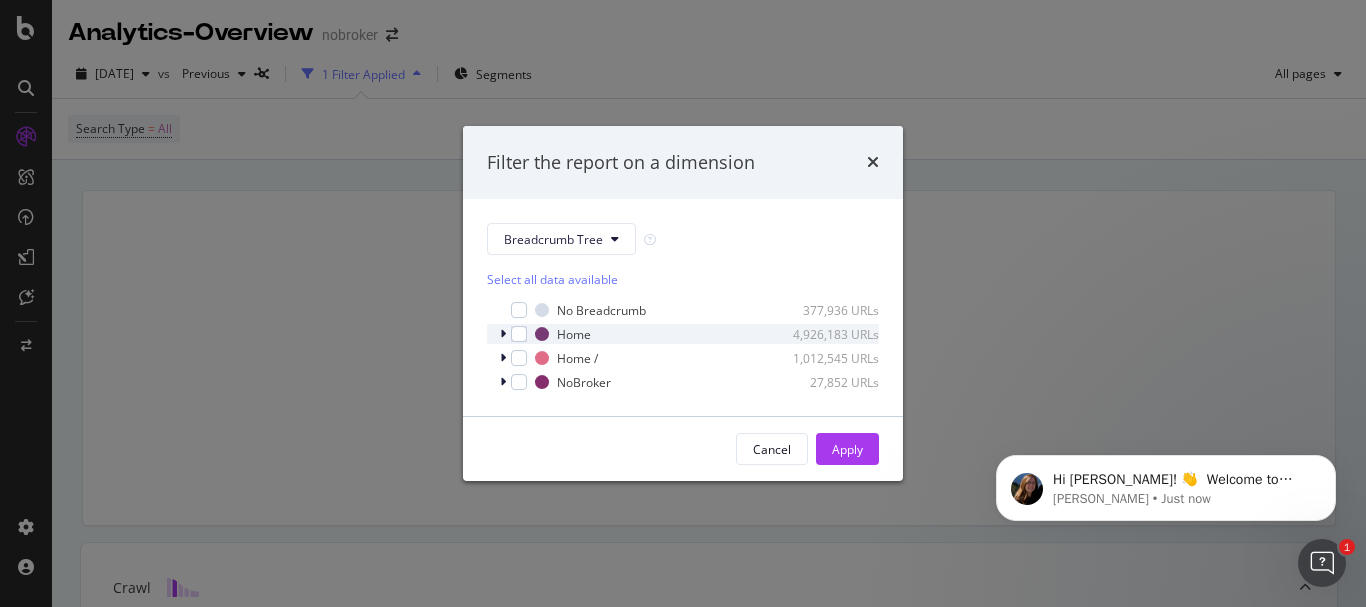 click at bounding box center [503, 334] 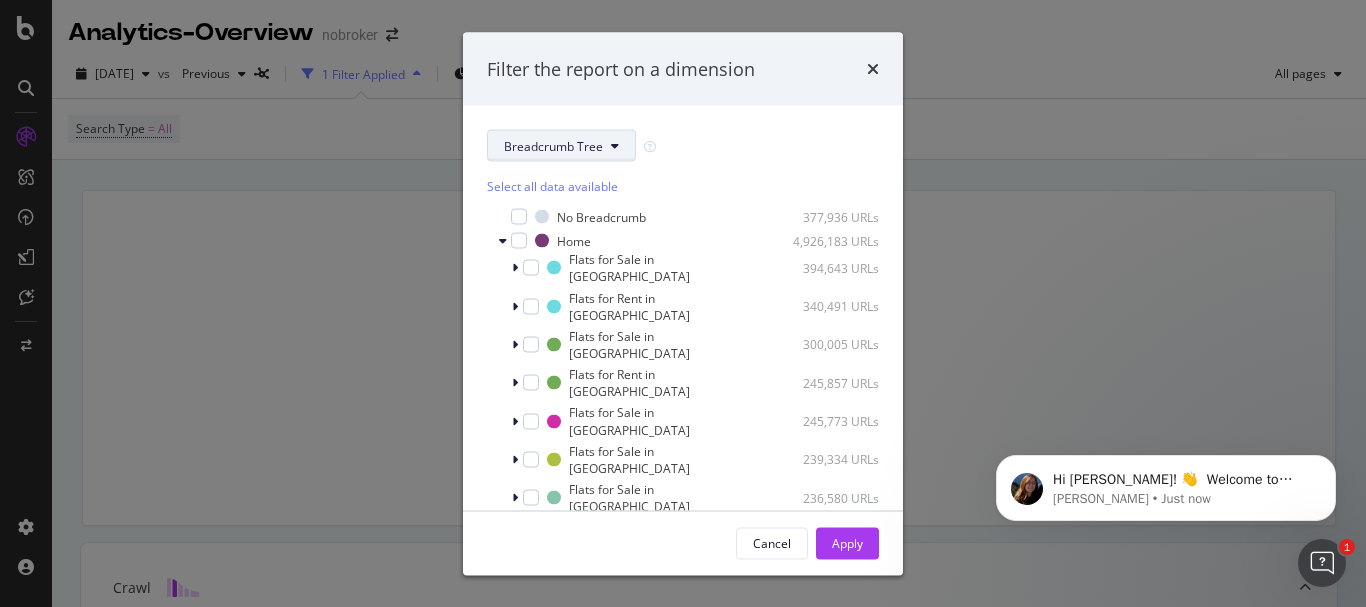 click on "Breadcrumb Tree" at bounding box center [553, 145] 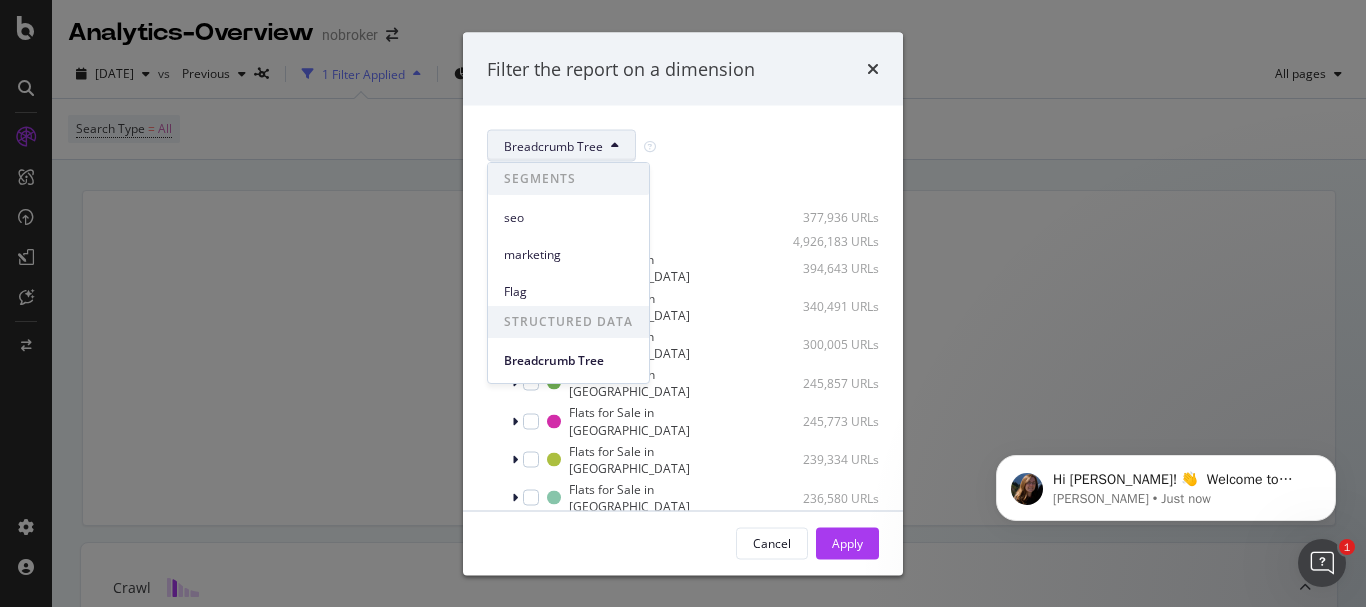 click on "Filter the report on a dimension" at bounding box center [683, 69] 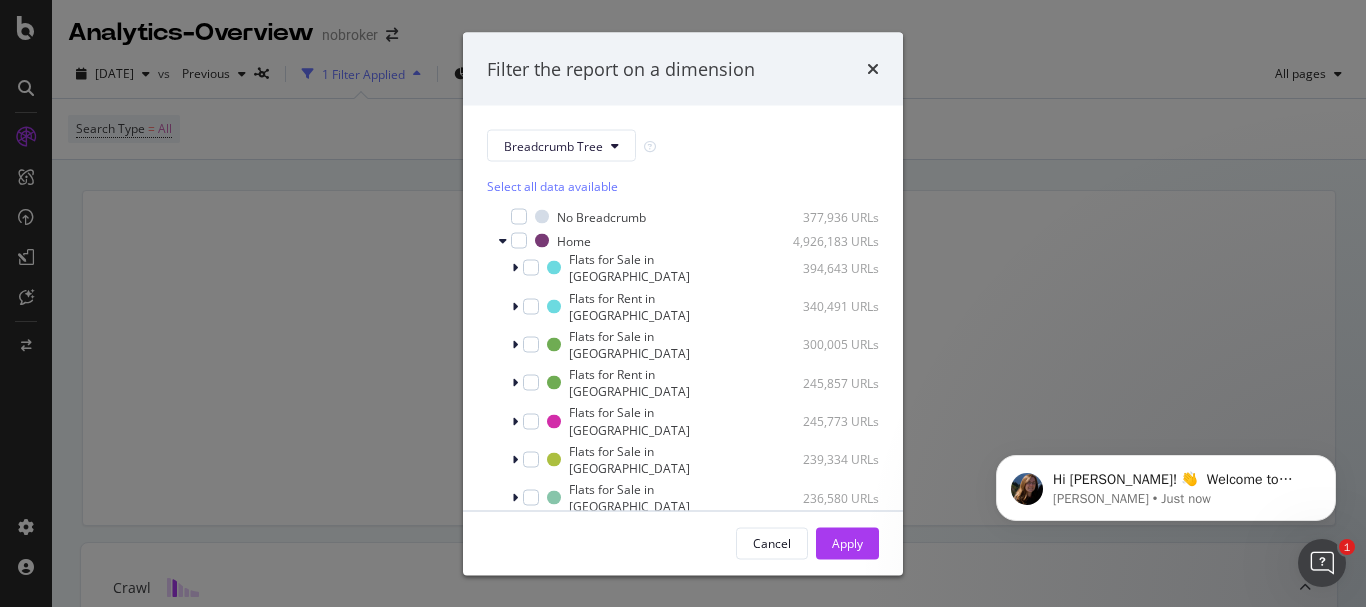 scroll, scrollTop: 109, scrollLeft: 0, axis: vertical 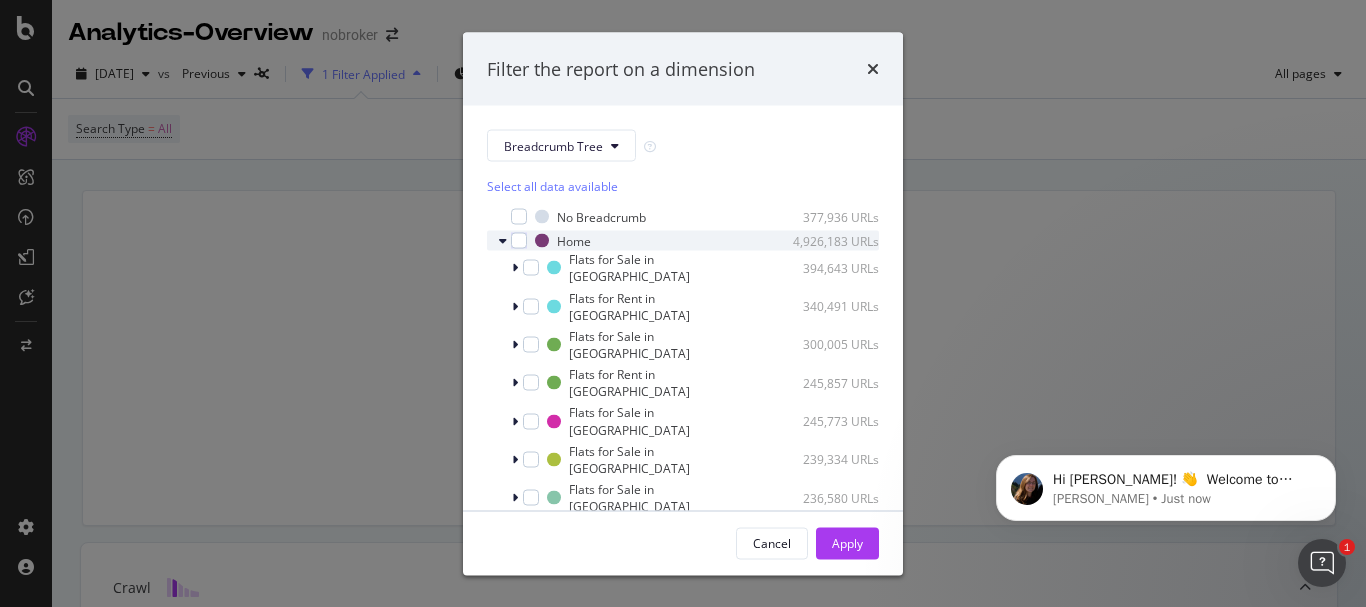 click at bounding box center [503, 241] 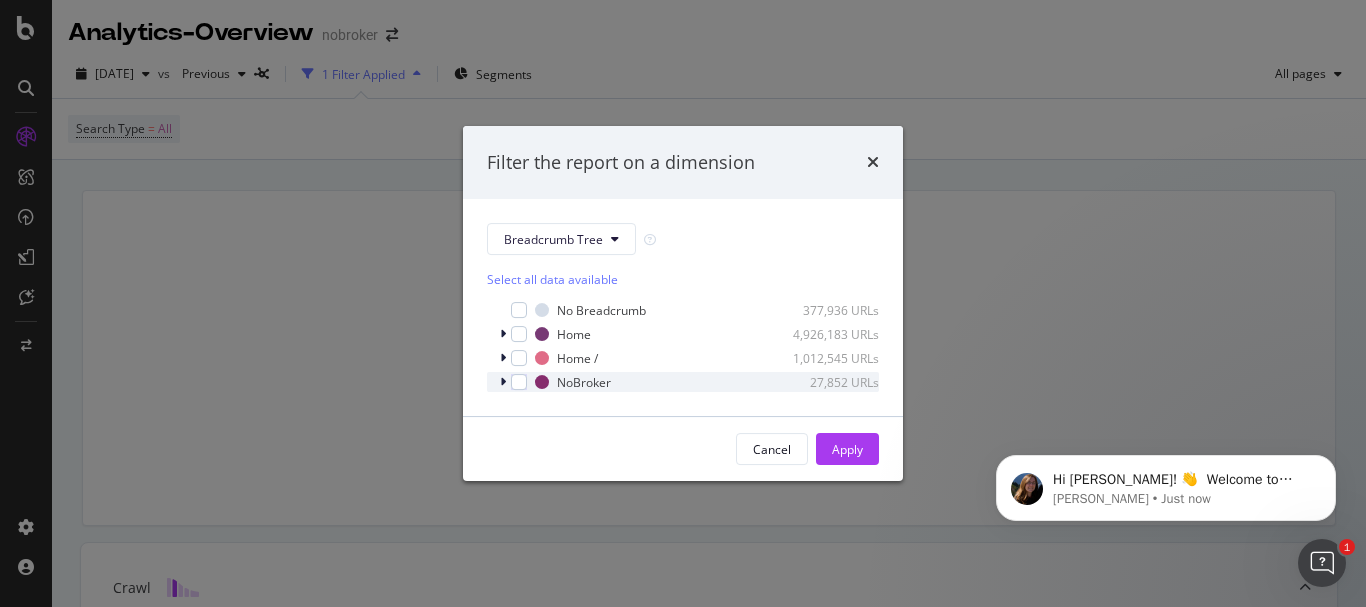 click at bounding box center [503, 382] 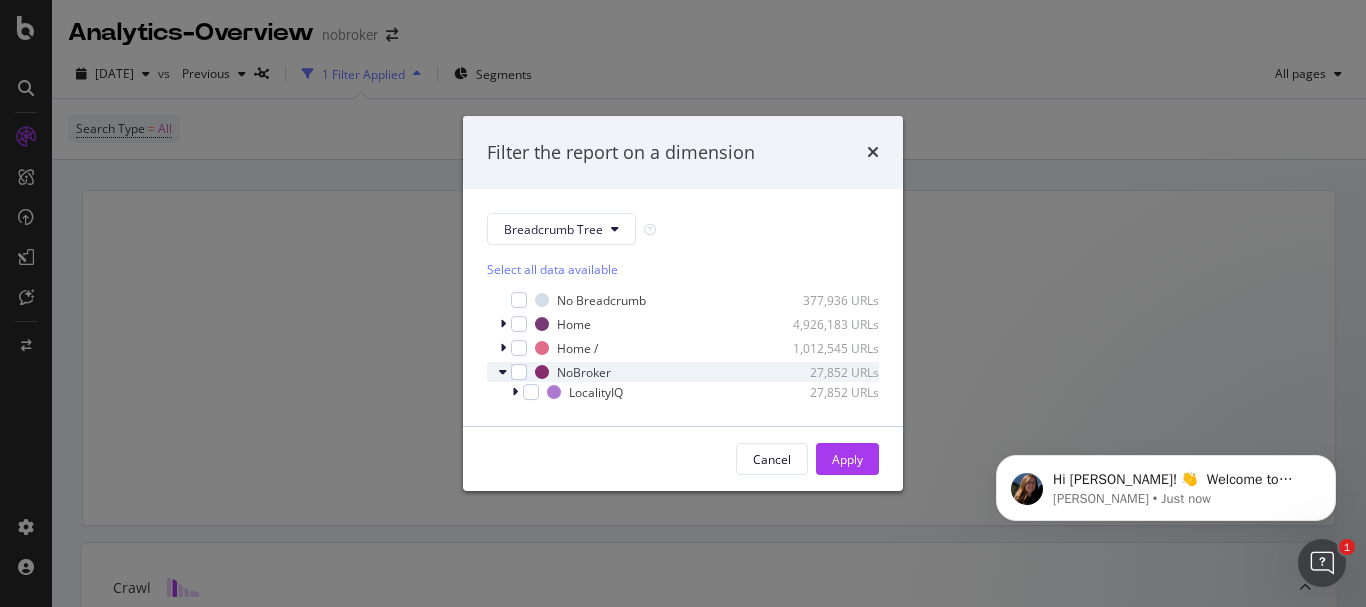 click at bounding box center [503, 372] 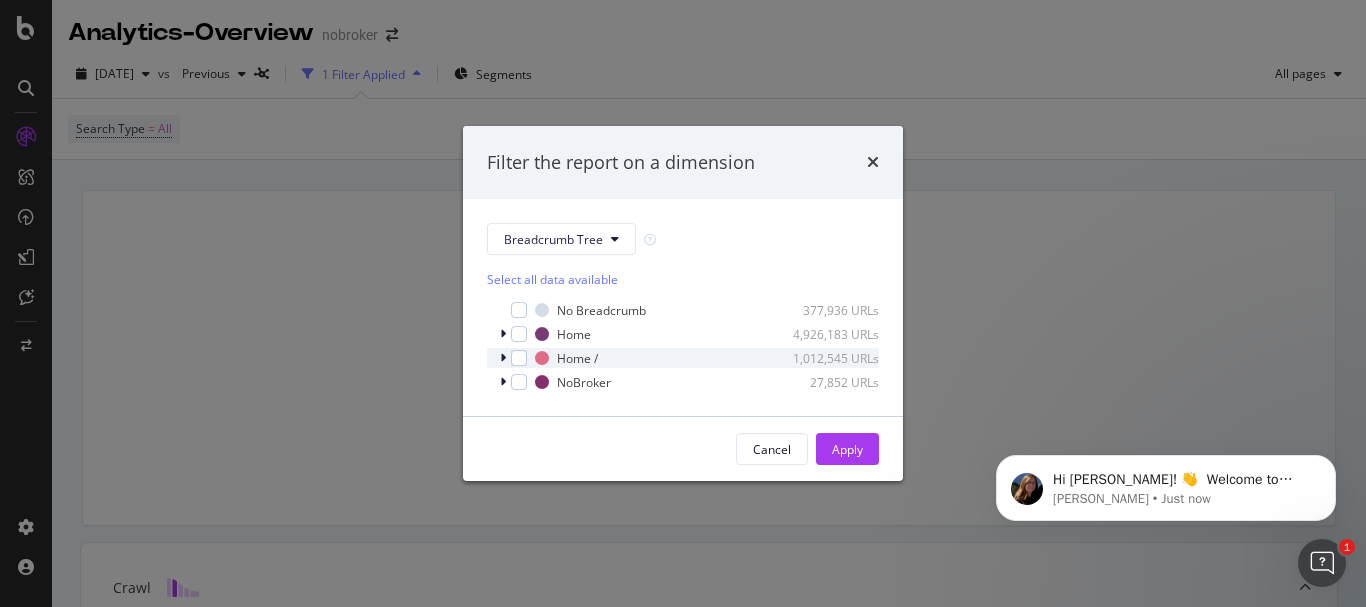 click on "Home / 1,012,545   URLs" at bounding box center (683, 358) 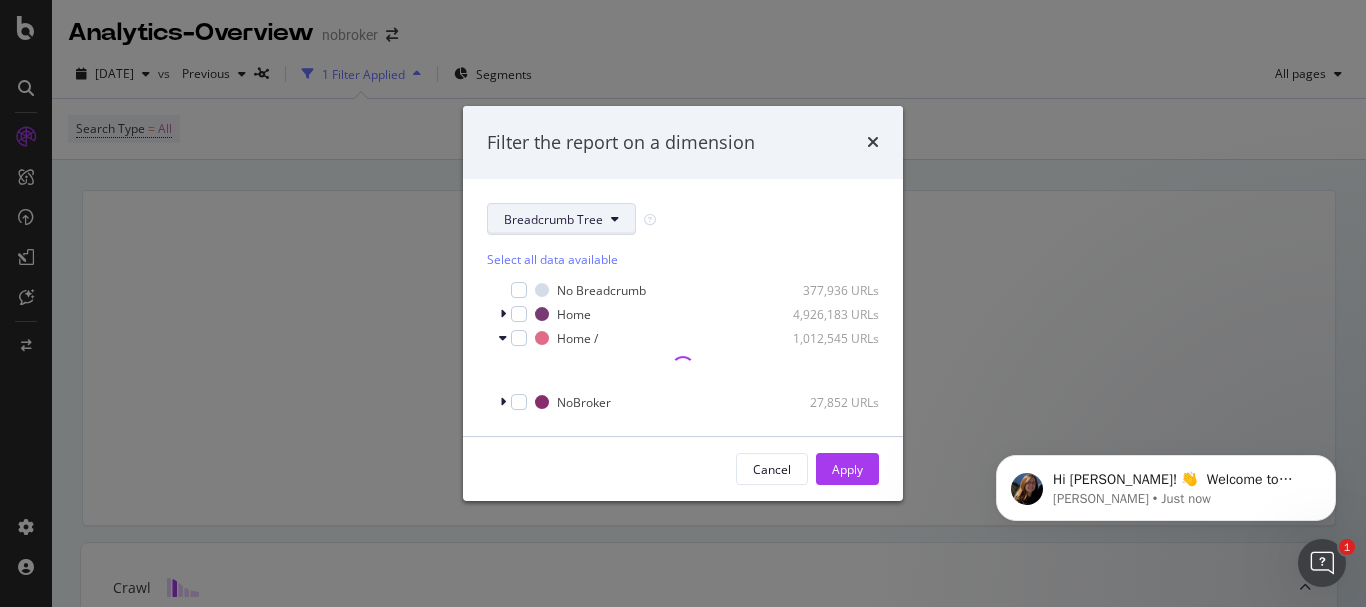 click on "Breadcrumb Tree" at bounding box center (561, 219) 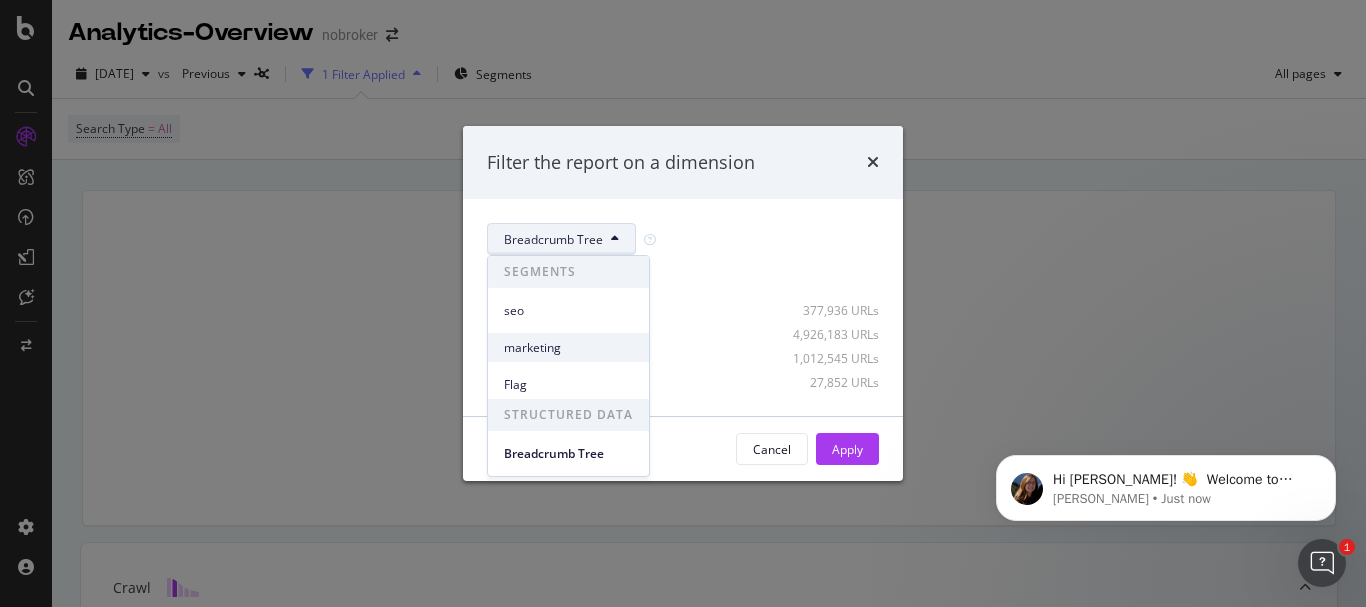 click on "marketing" at bounding box center [568, 348] 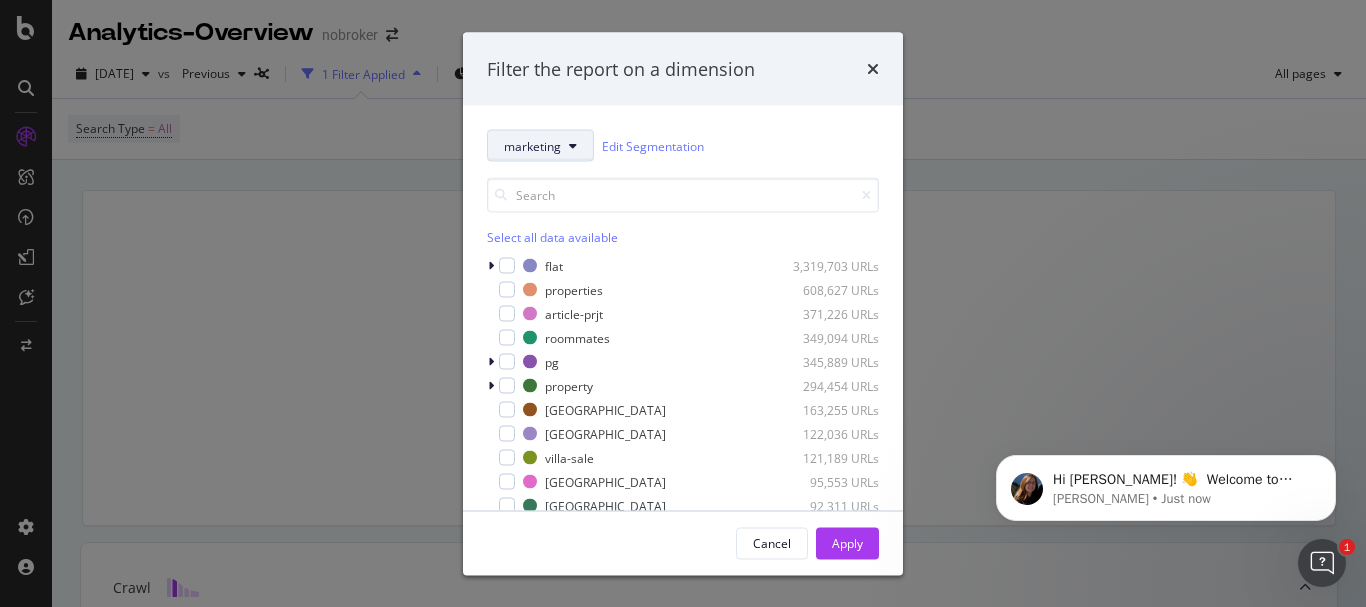 click on "marketing" at bounding box center (540, 146) 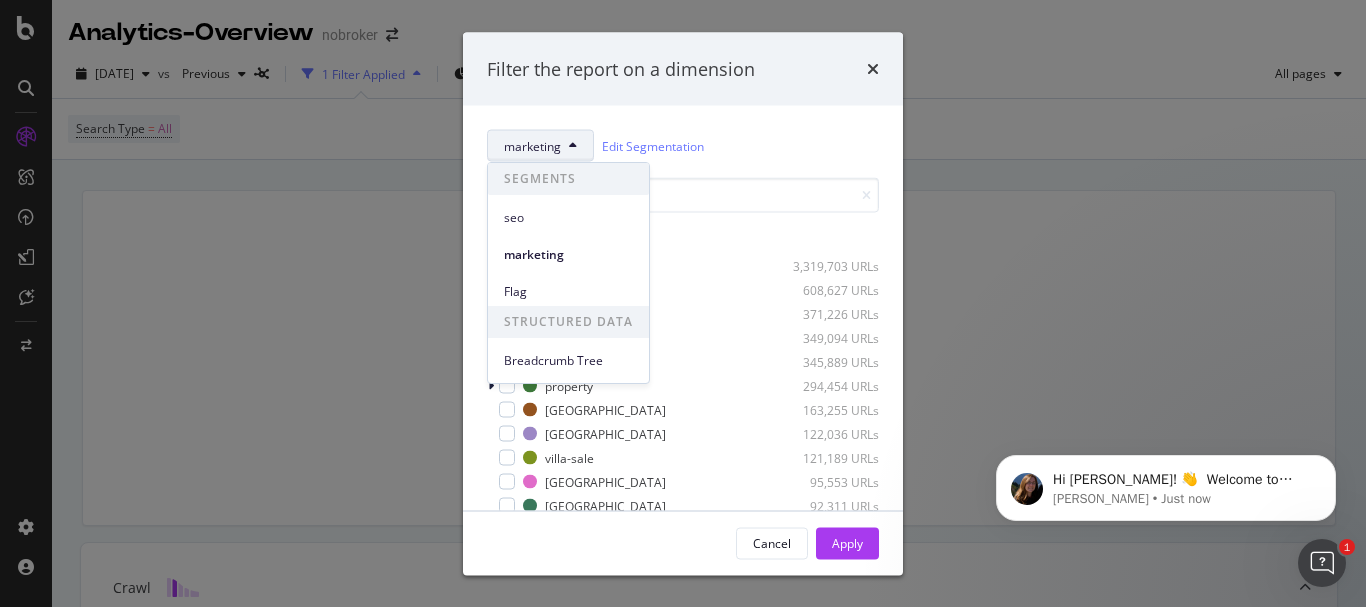 click on "marketing" at bounding box center [568, 250] 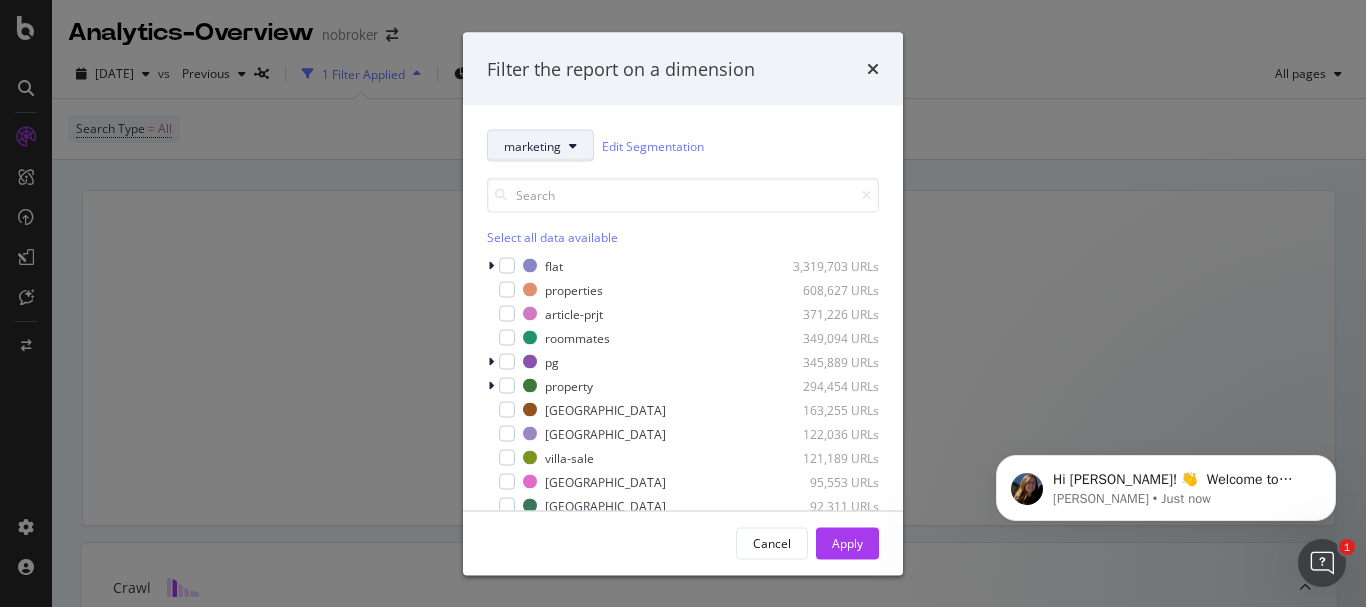 click on "marketing" at bounding box center [532, 145] 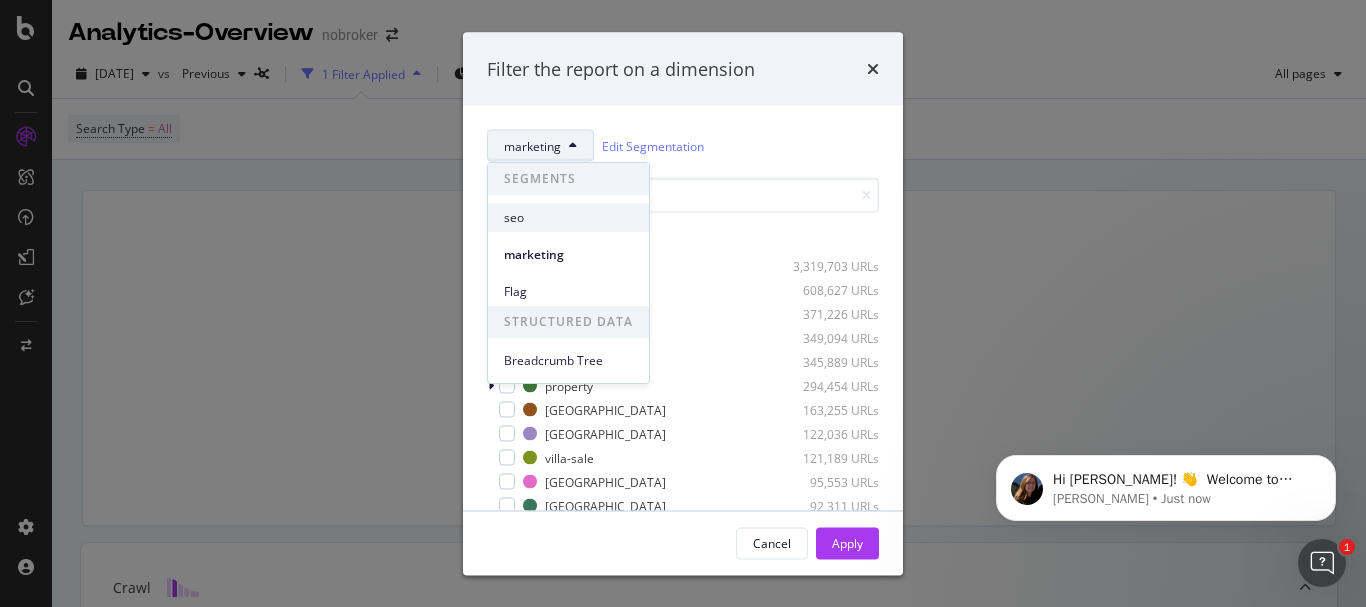 click on "seo" at bounding box center (568, 218) 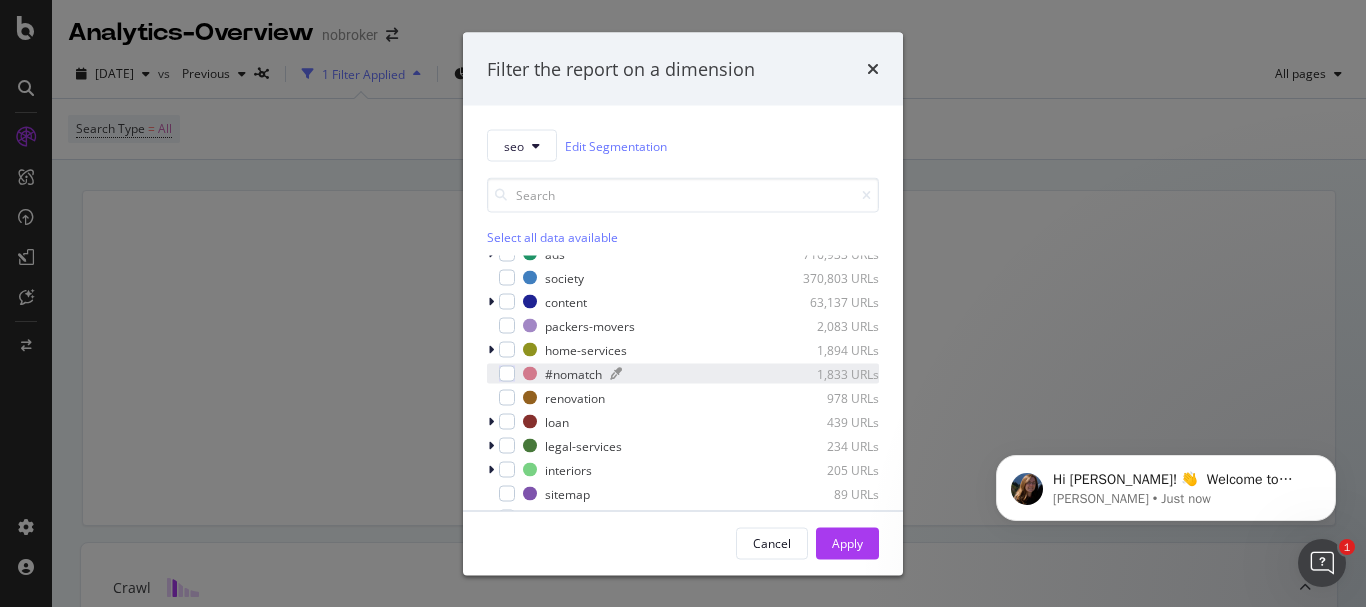 scroll, scrollTop: 0, scrollLeft: 0, axis: both 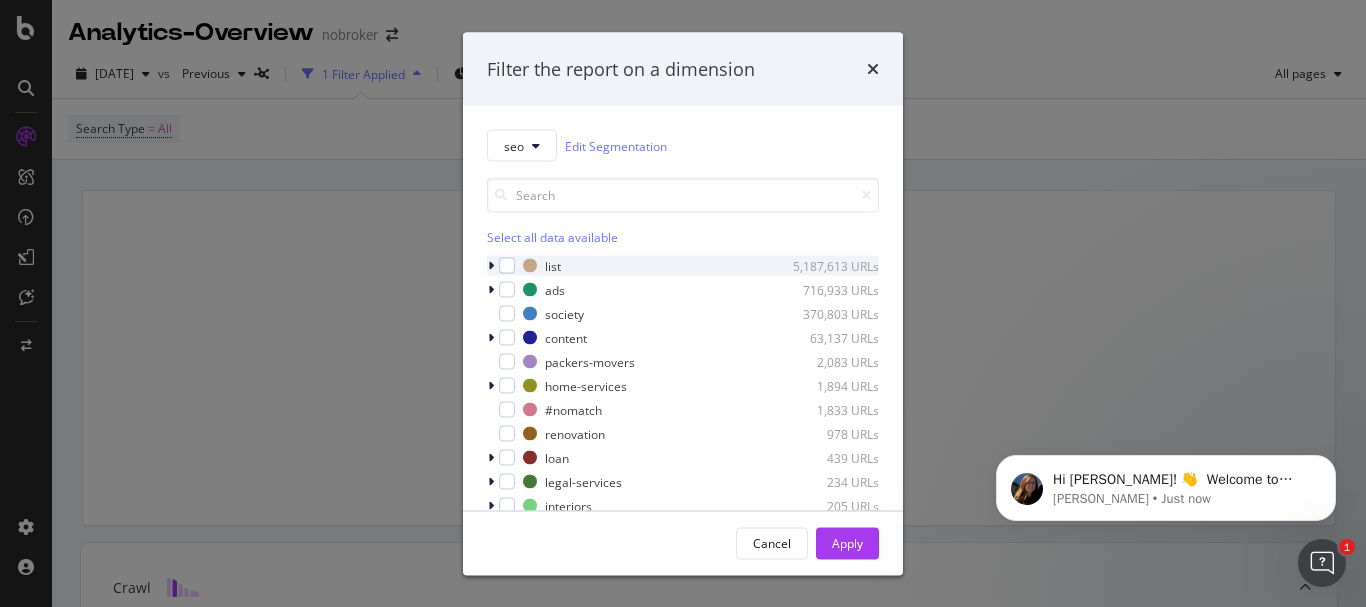 click at bounding box center [491, 266] 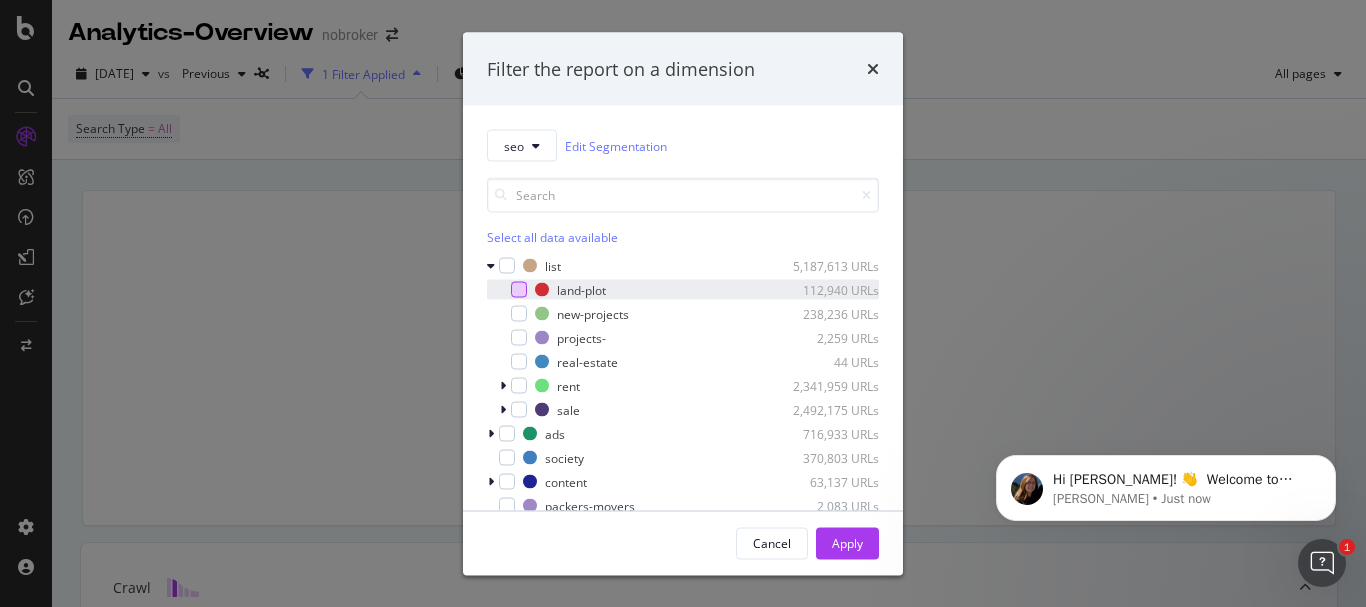 click at bounding box center [519, 290] 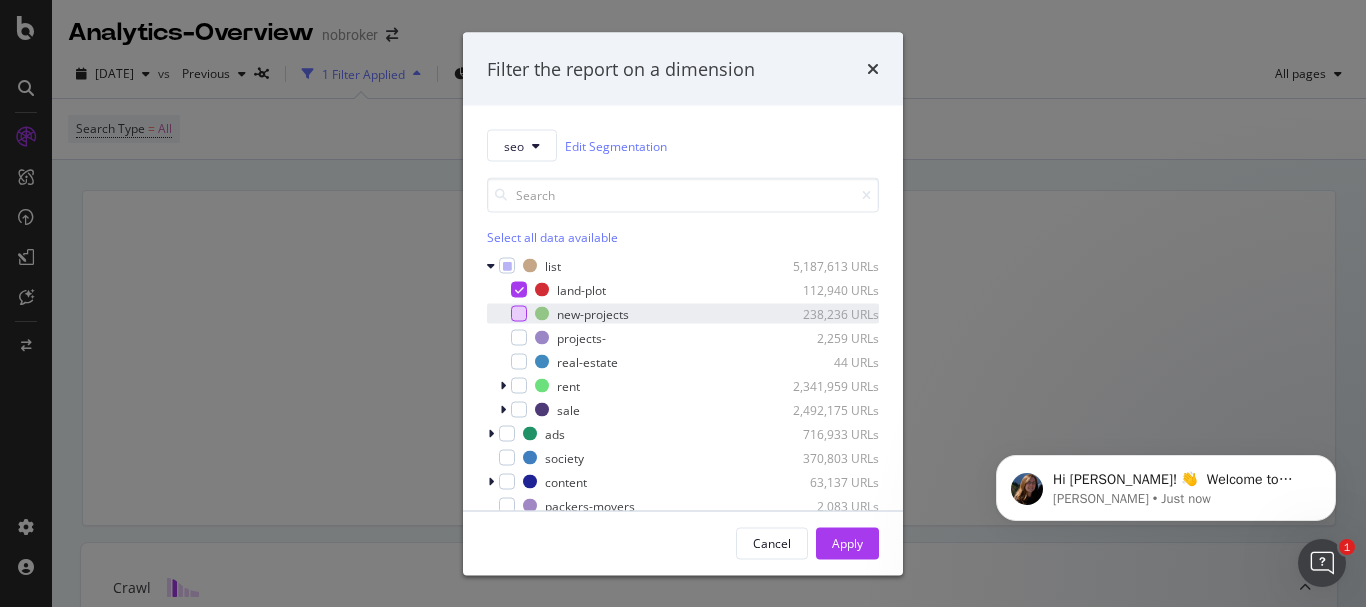 click at bounding box center (519, 314) 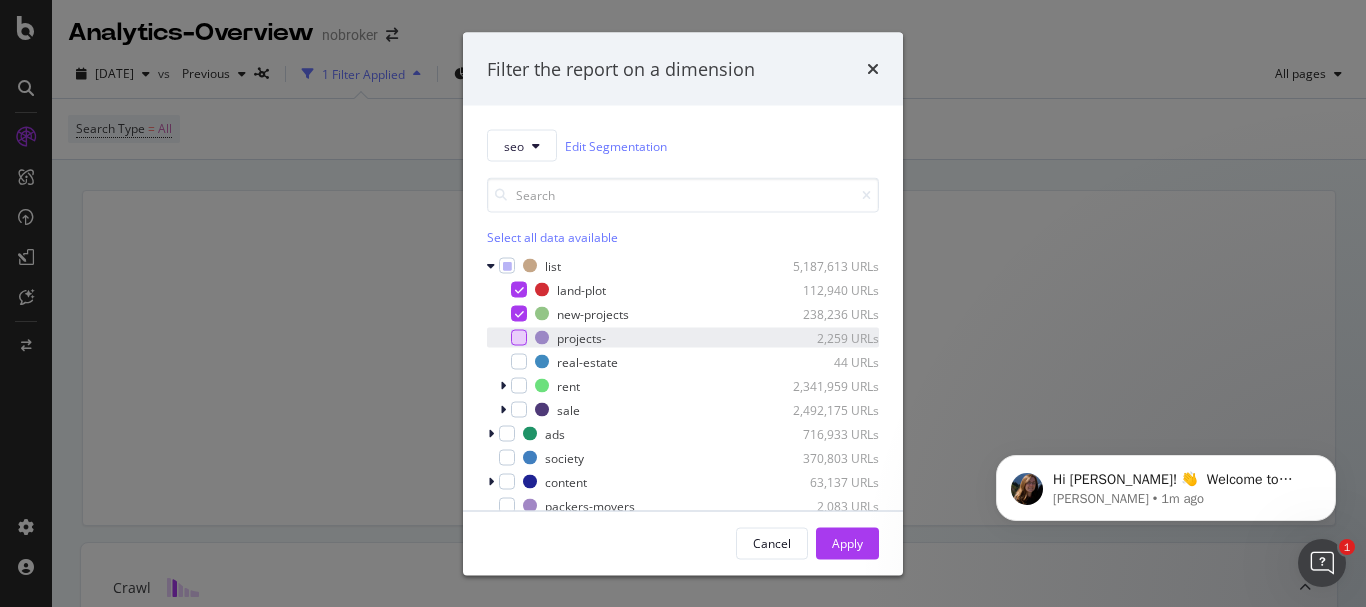 click at bounding box center [519, 338] 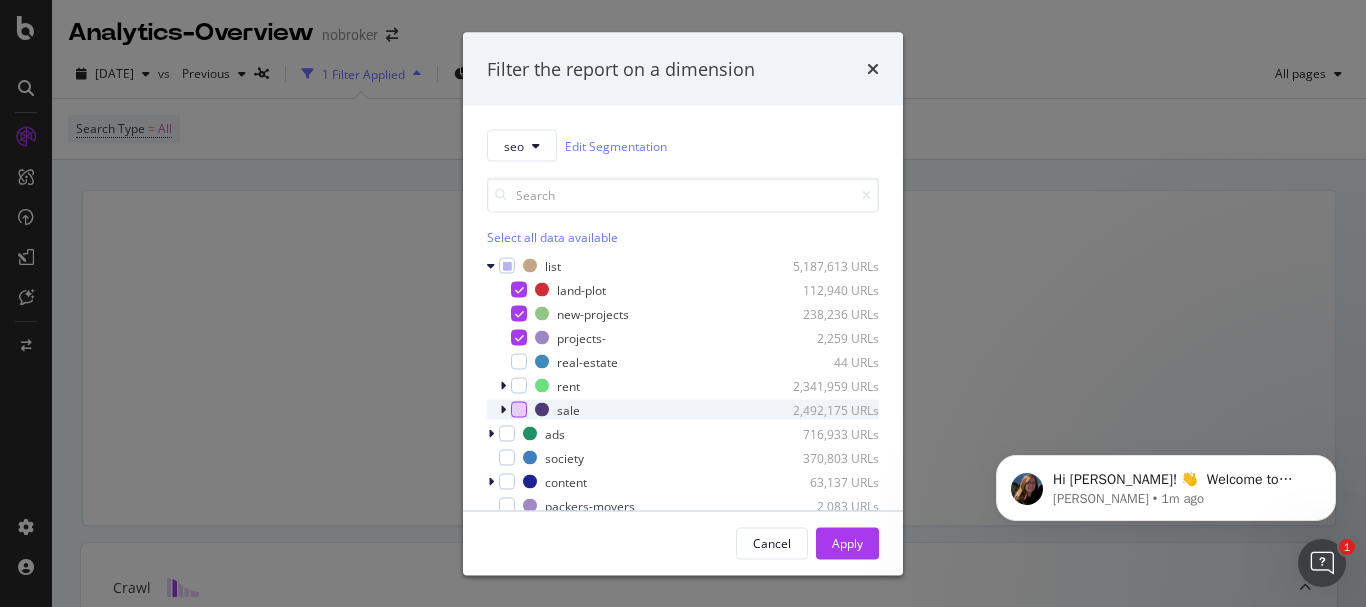 click at bounding box center [519, 410] 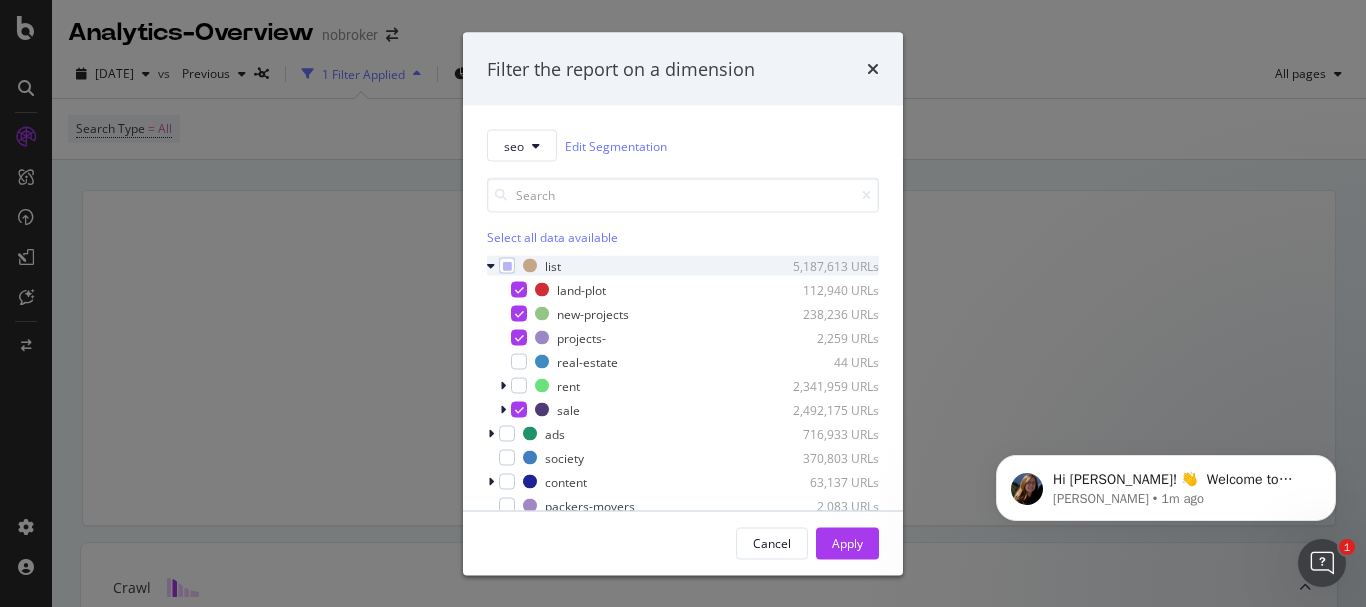 click at bounding box center [491, 266] 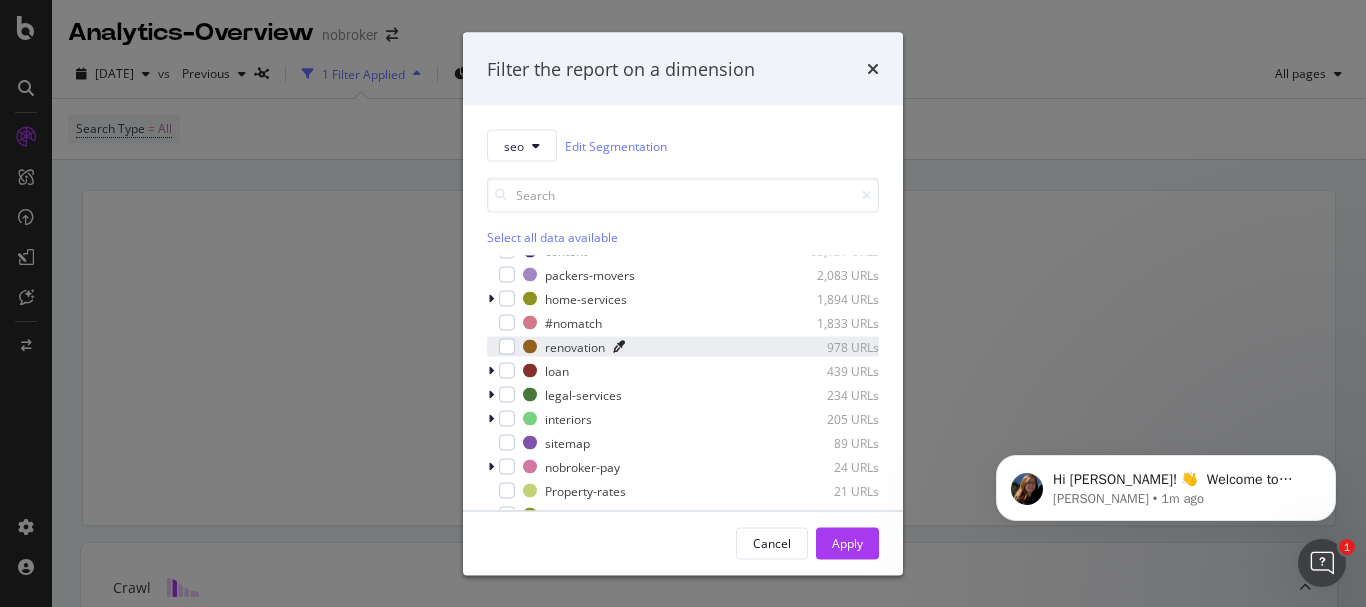 scroll, scrollTop: 88, scrollLeft: 0, axis: vertical 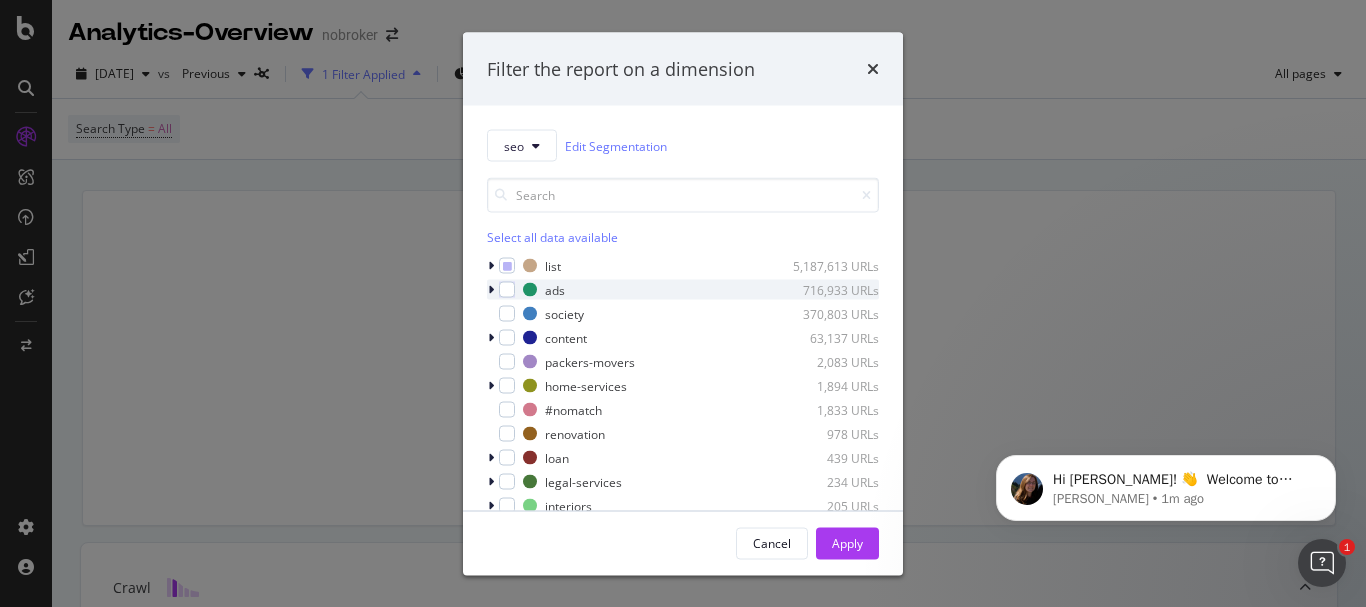 click at bounding box center (491, 290) 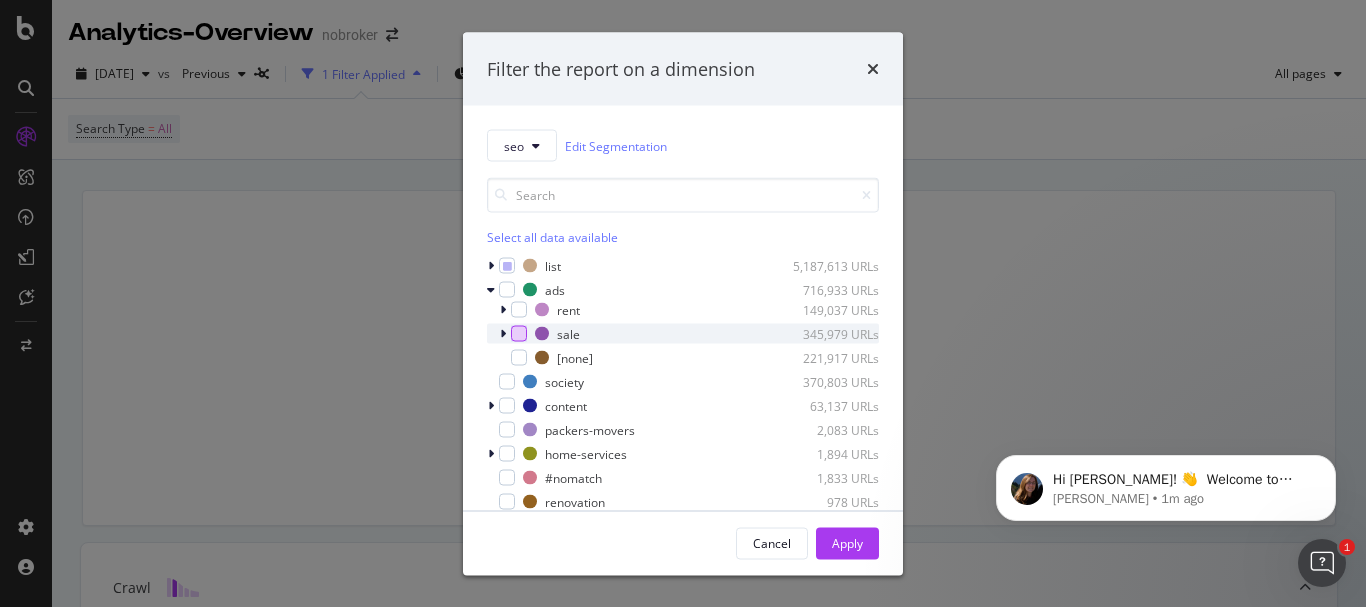click at bounding box center [519, 334] 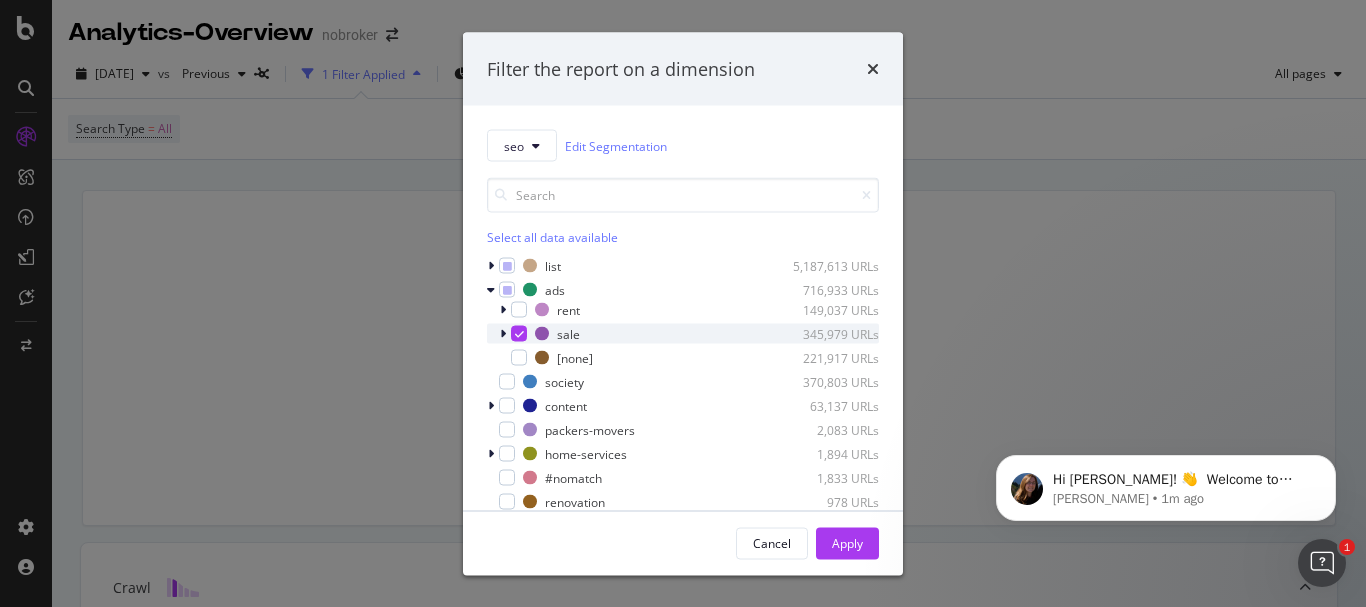 click at bounding box center [503, 334] 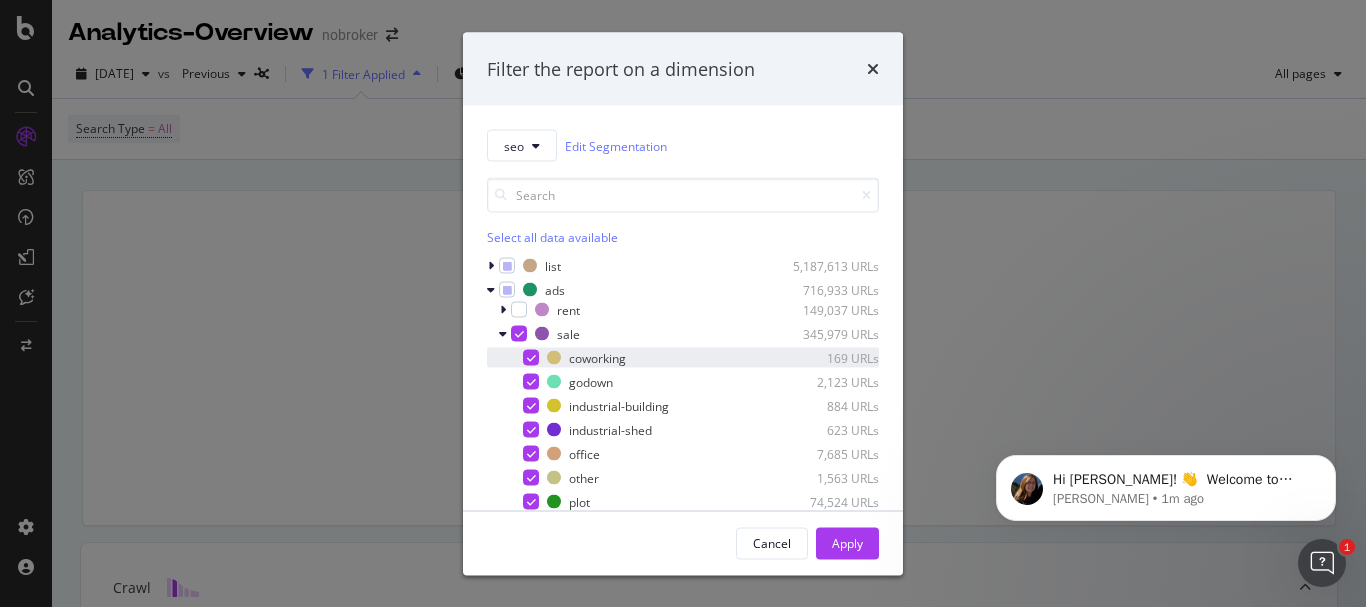 click at bounding box center [531, 358] 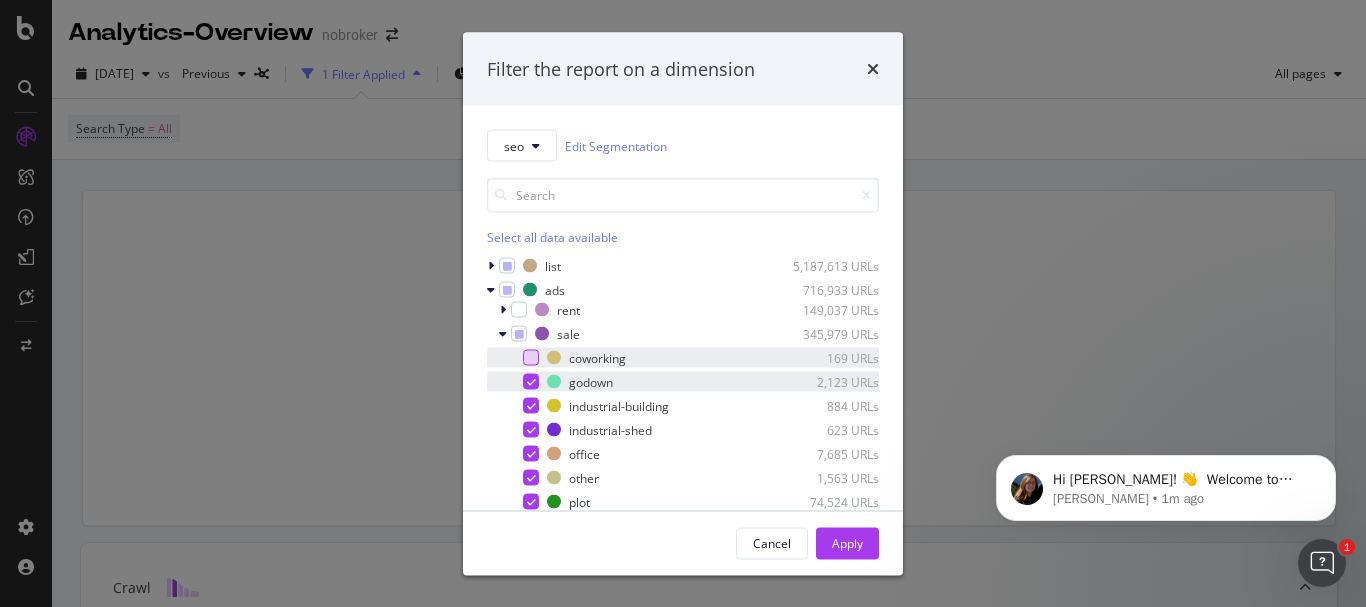 click at bounding box center (531, 382) 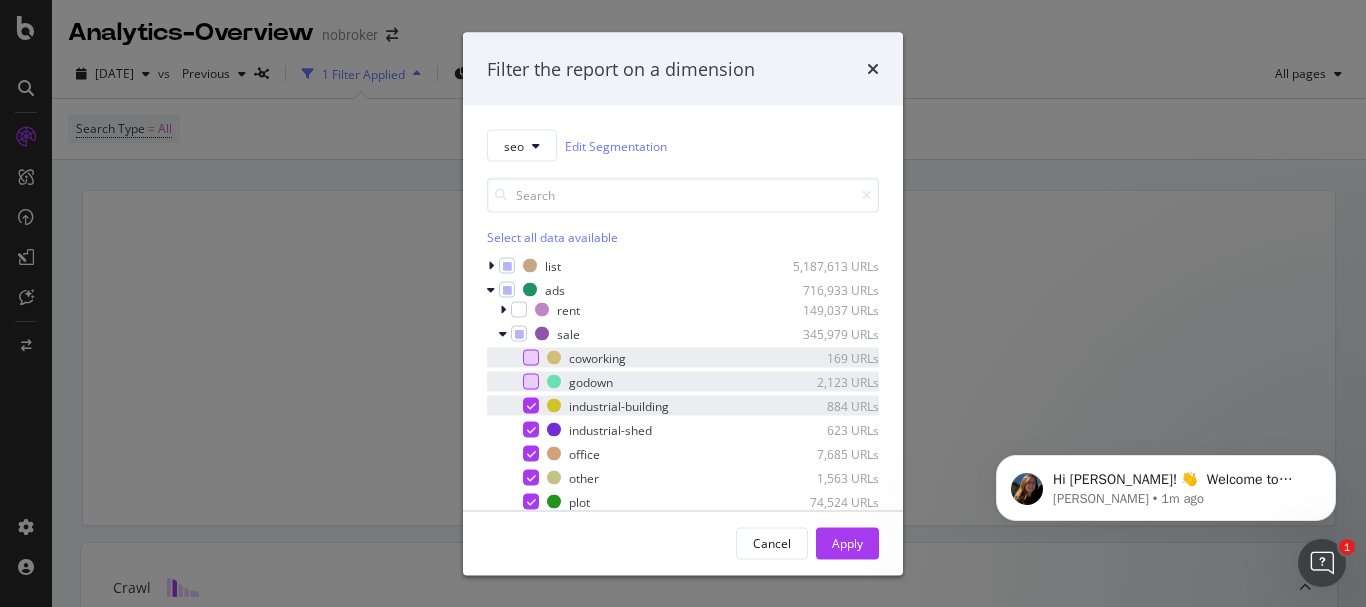 click at bounding box center (531, 406) 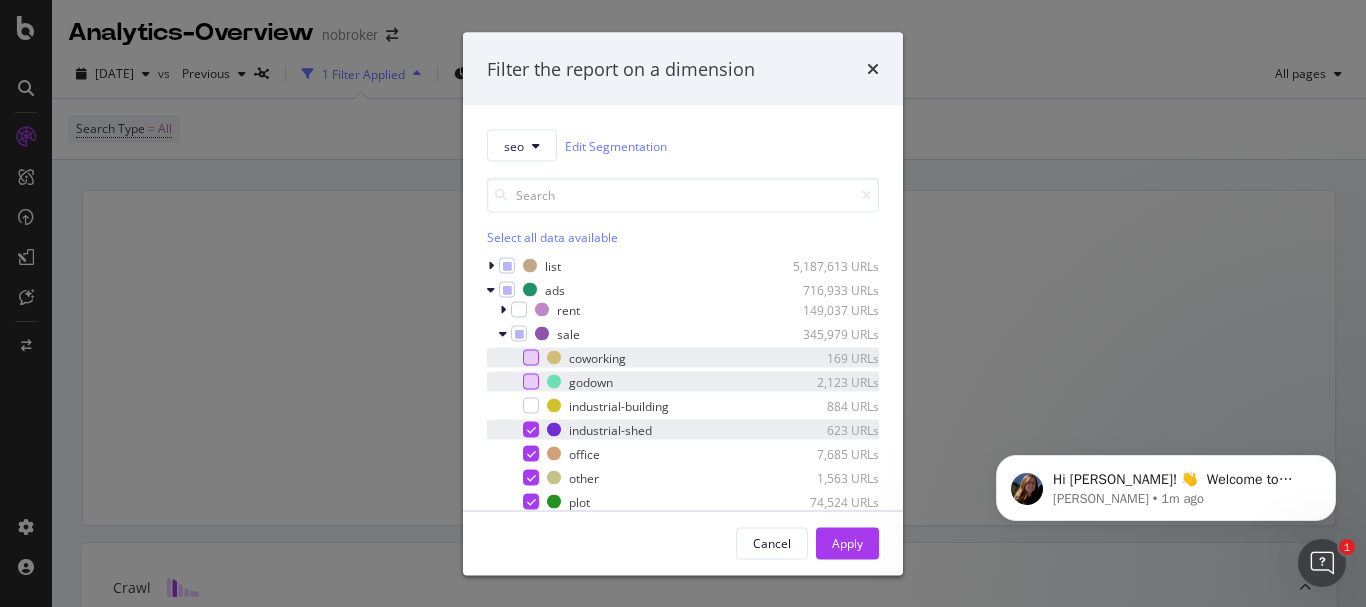 click at bounding box center [531, 430] 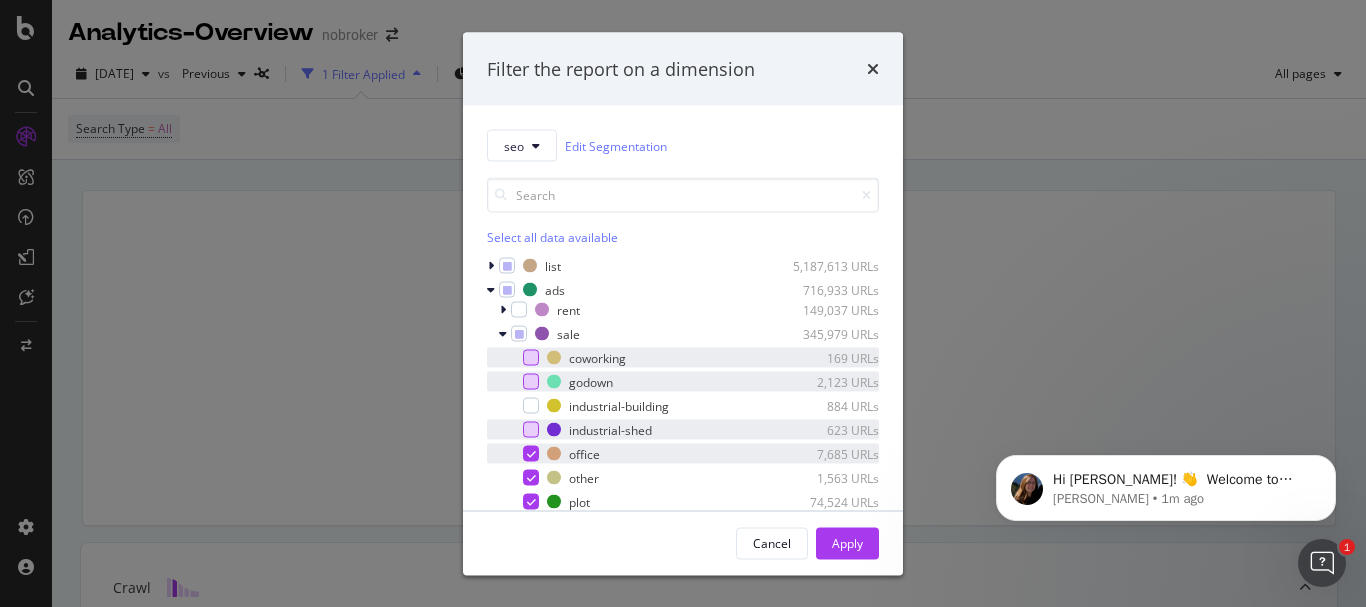 click at bounding box center (531, 454) 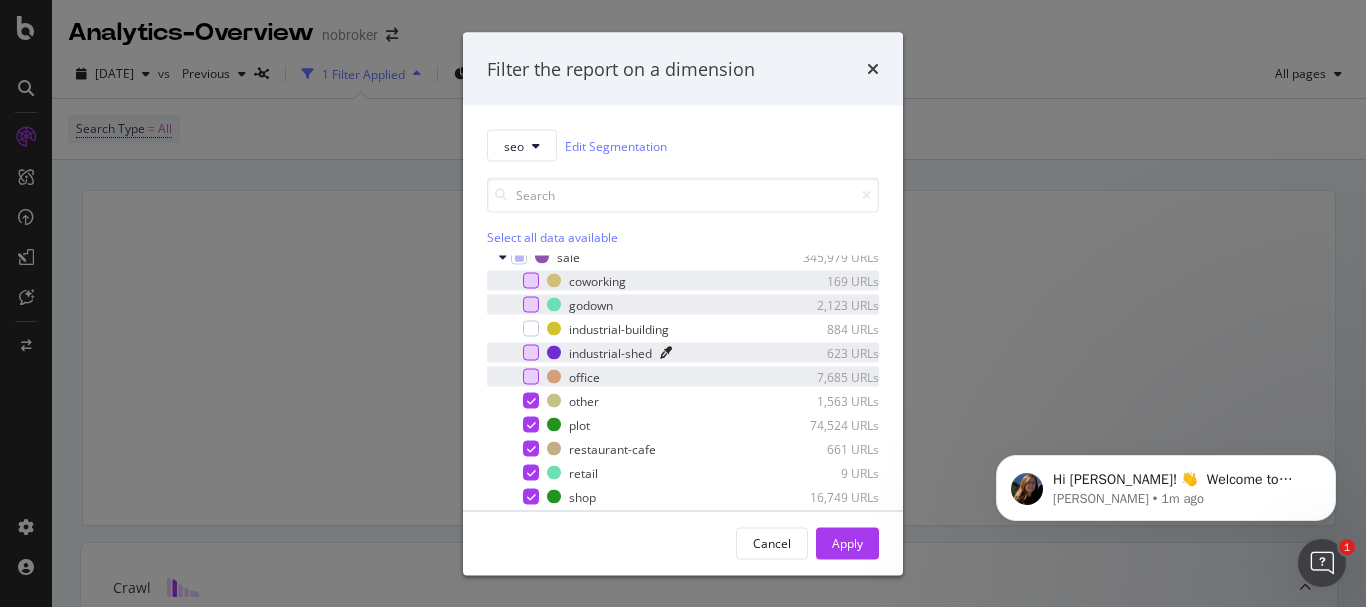 scroll, scrollTop: 109, scrollLeft: 0, axis: vertical 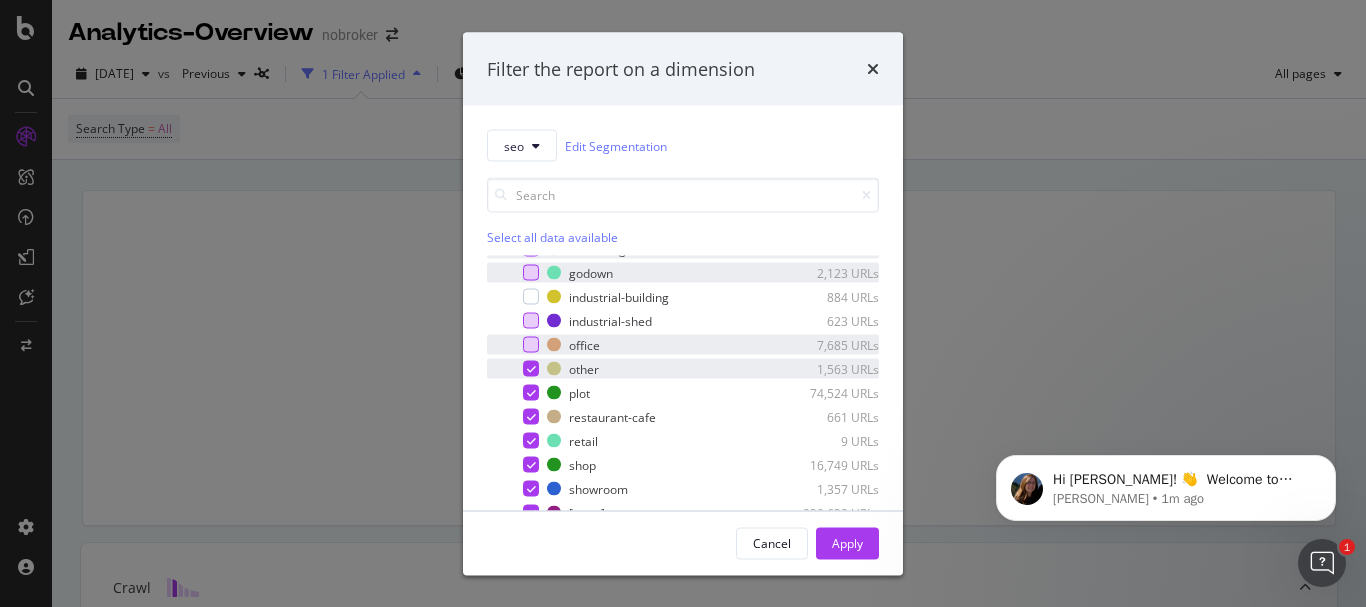 click at bounding box center (517, 369) 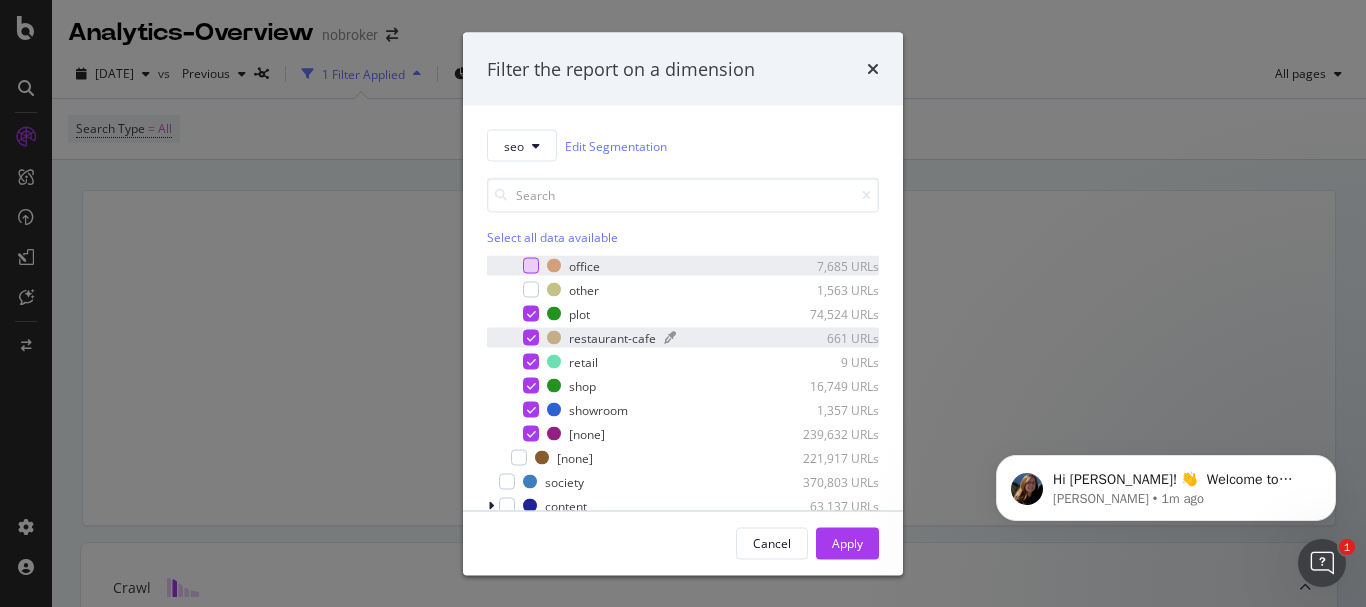 scroll, scrollTop: 187, scrollLeft: 0, axis: vertical 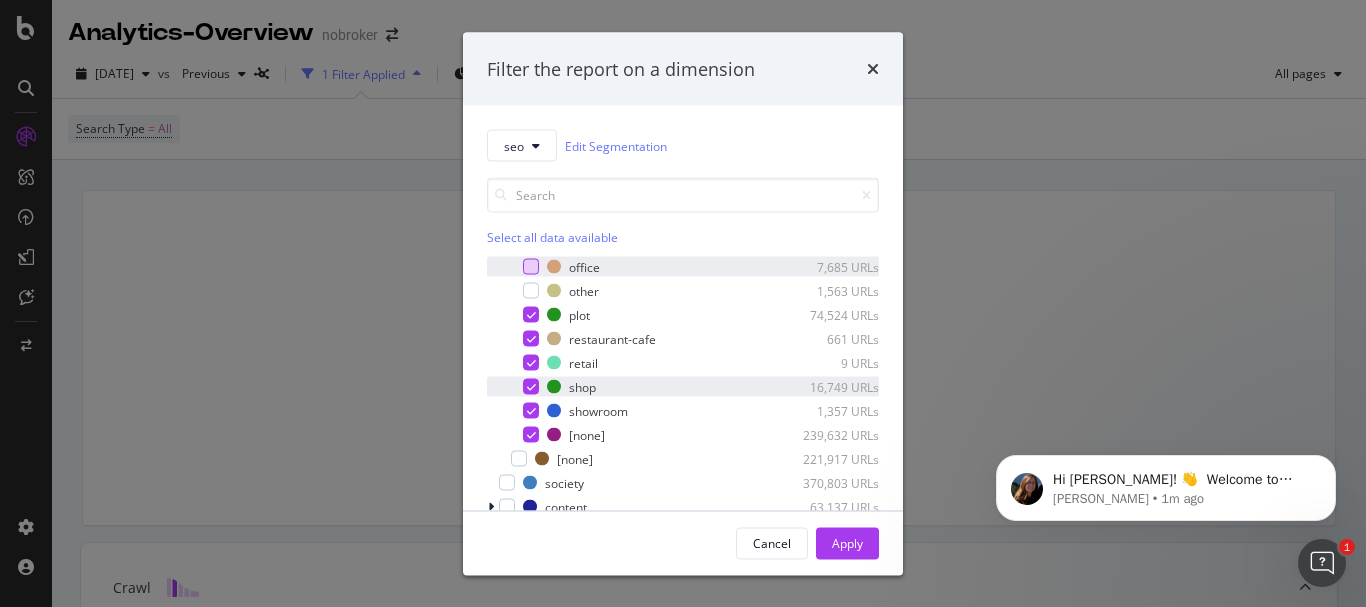 click at bounding box center (531, 387) 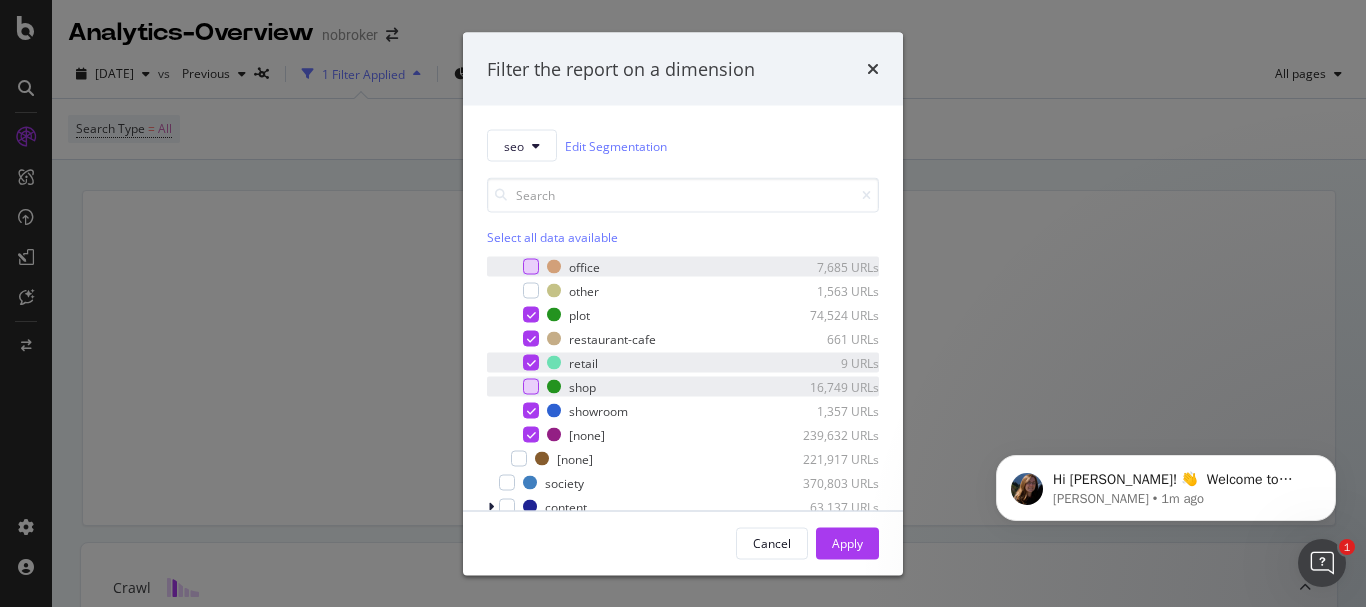 click at bounding box center [531, 363] 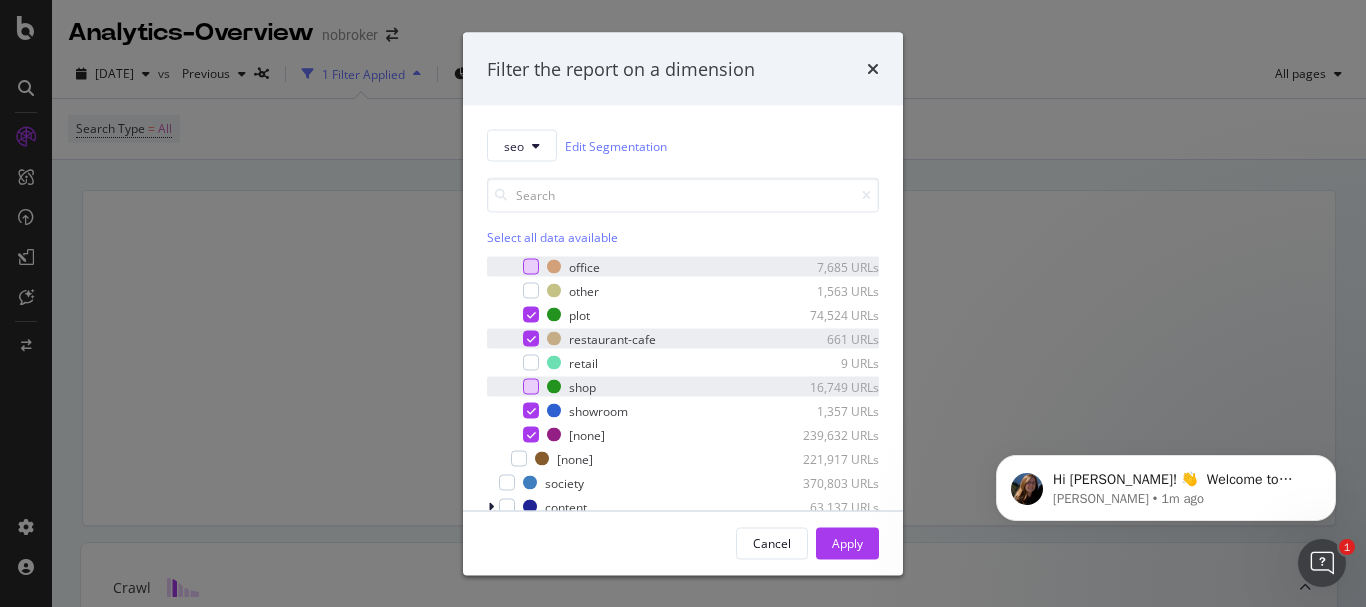 click at bounding box center [517, 339] 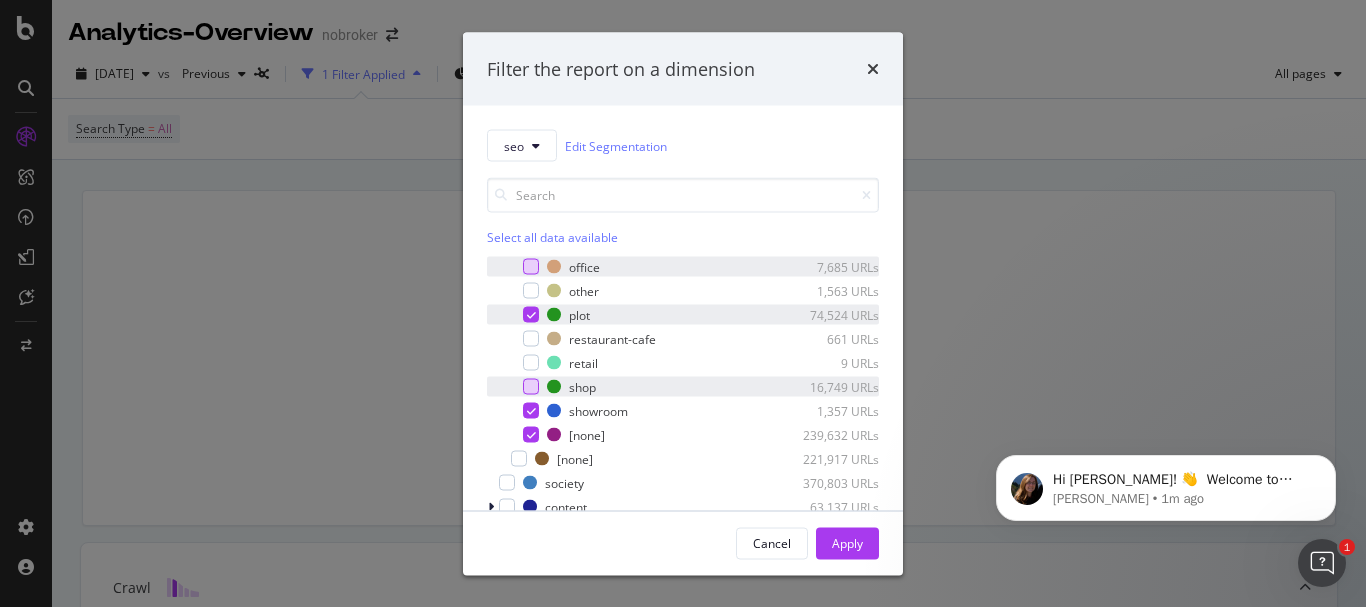 click at bounding box center [531, 315] 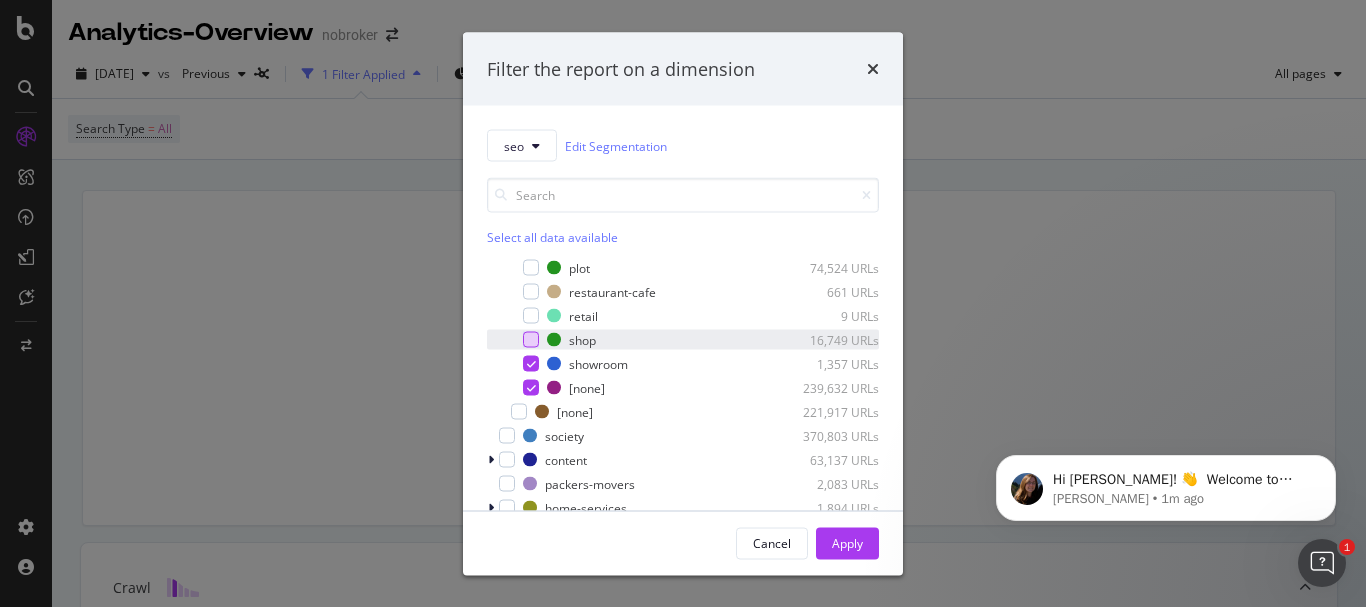 scroll, scrollTop: 0, scrollLeft: 0, axis: both 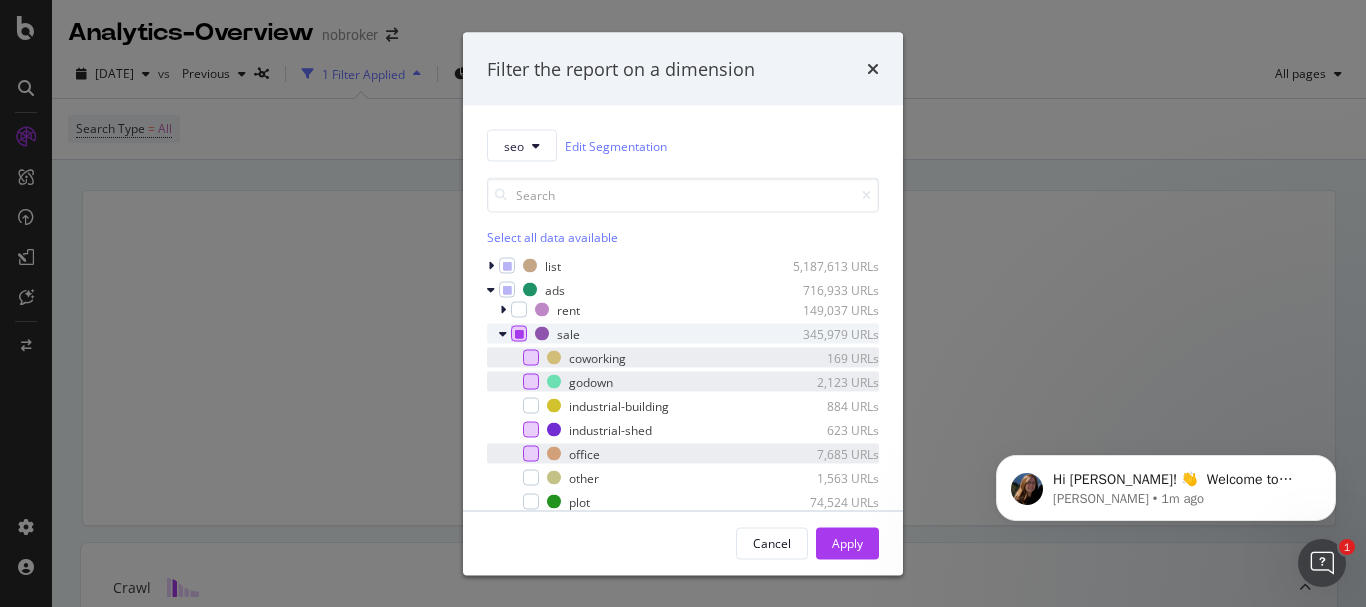 click at bounding box center (519, 334) 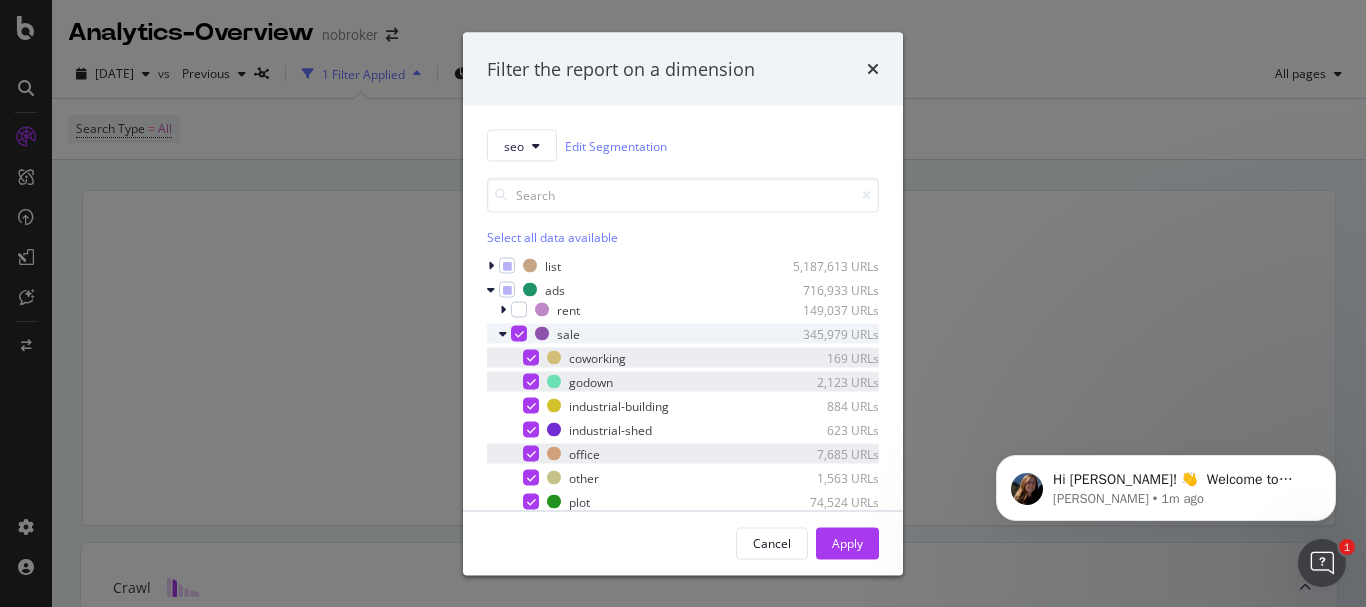 click at bounding box center (519, 334) 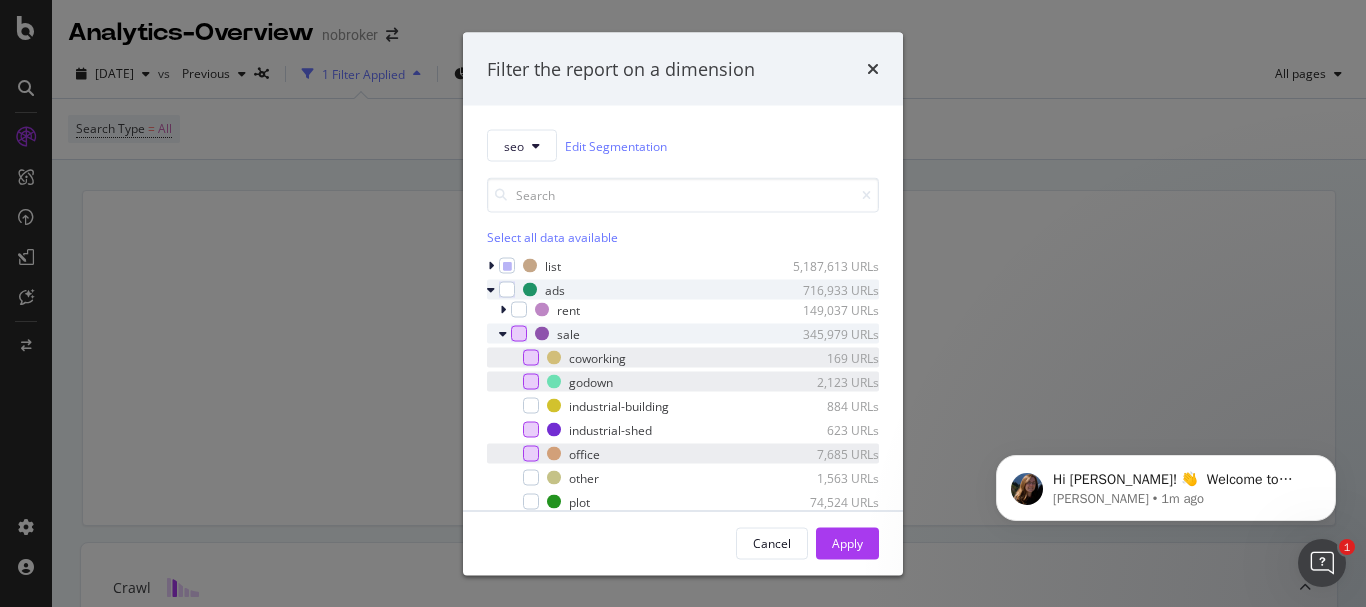 click at bounding box center [491, 290] 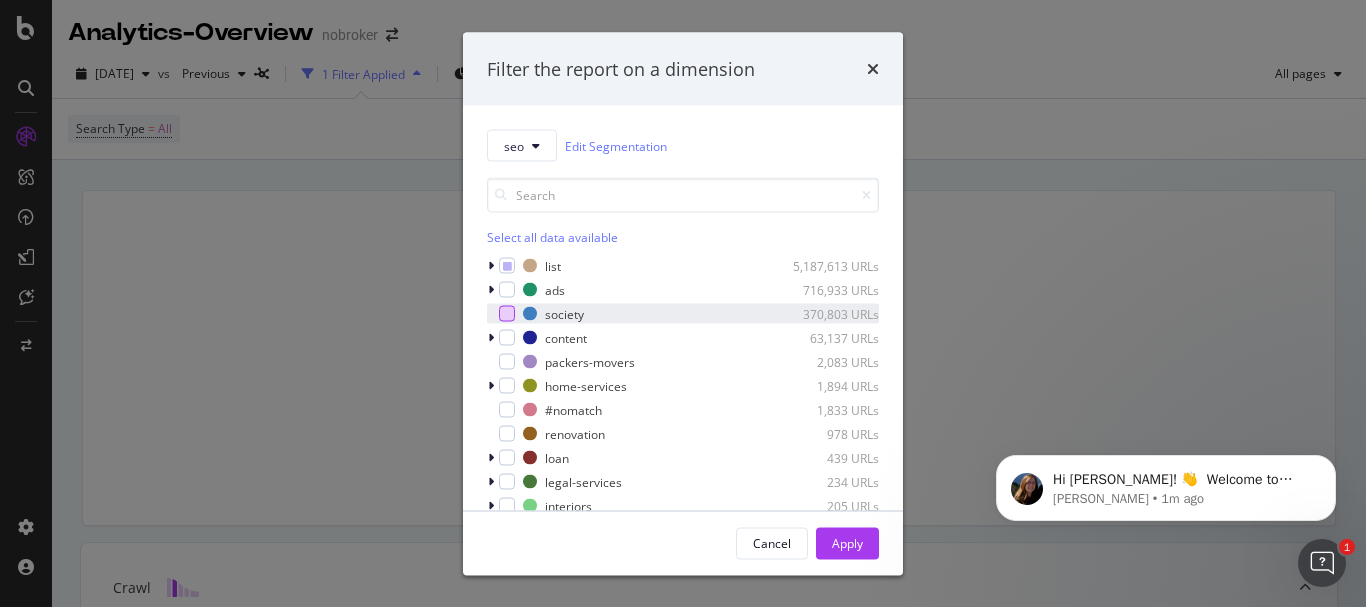 click at bounding box center [507, 314] 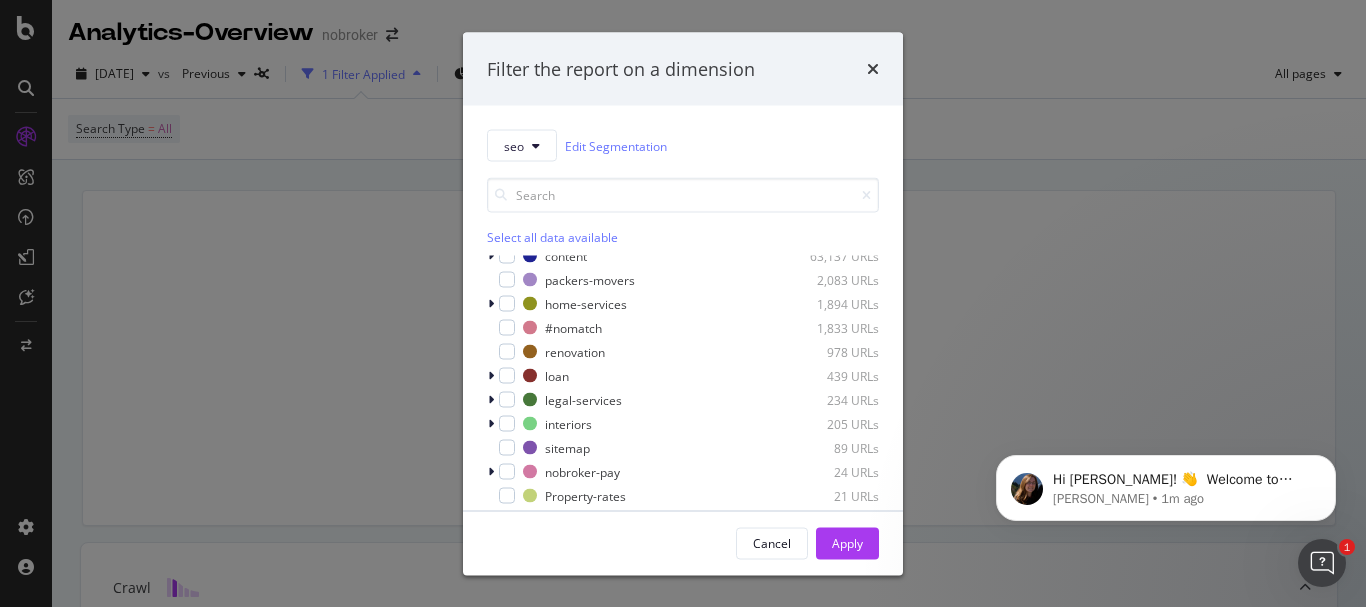 scroll, scrollTop: 88, scrollLeft: 0, axis: vertical 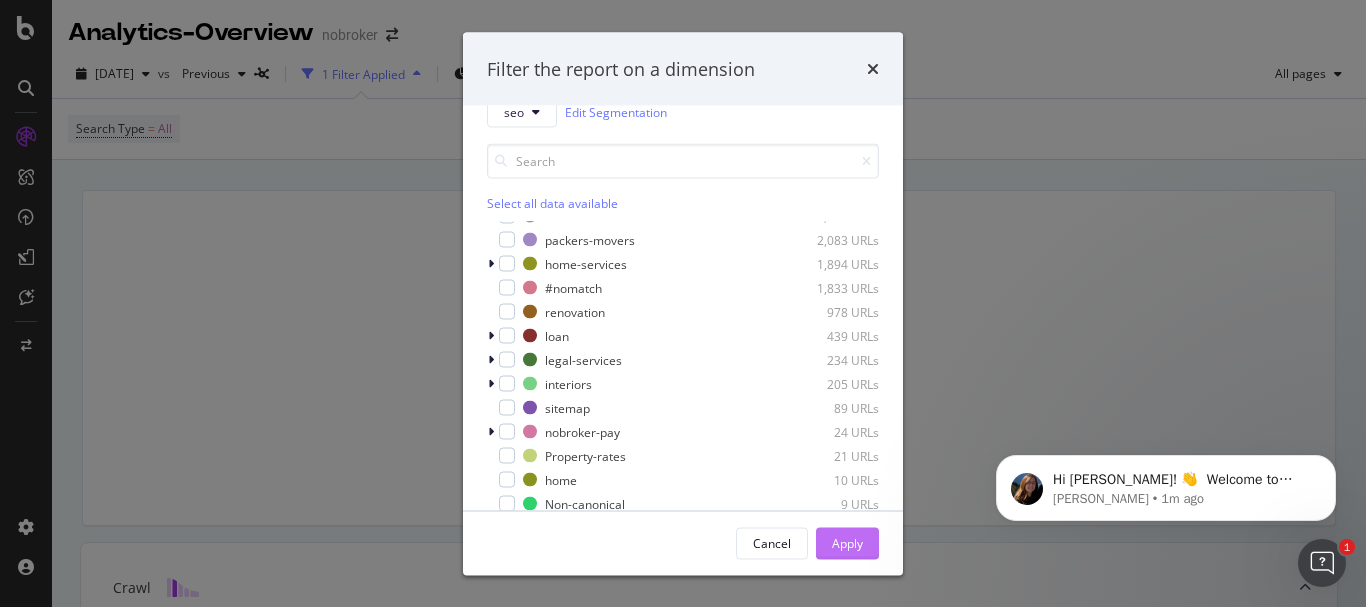 click on "Apply" at bounding box center (847, 542) 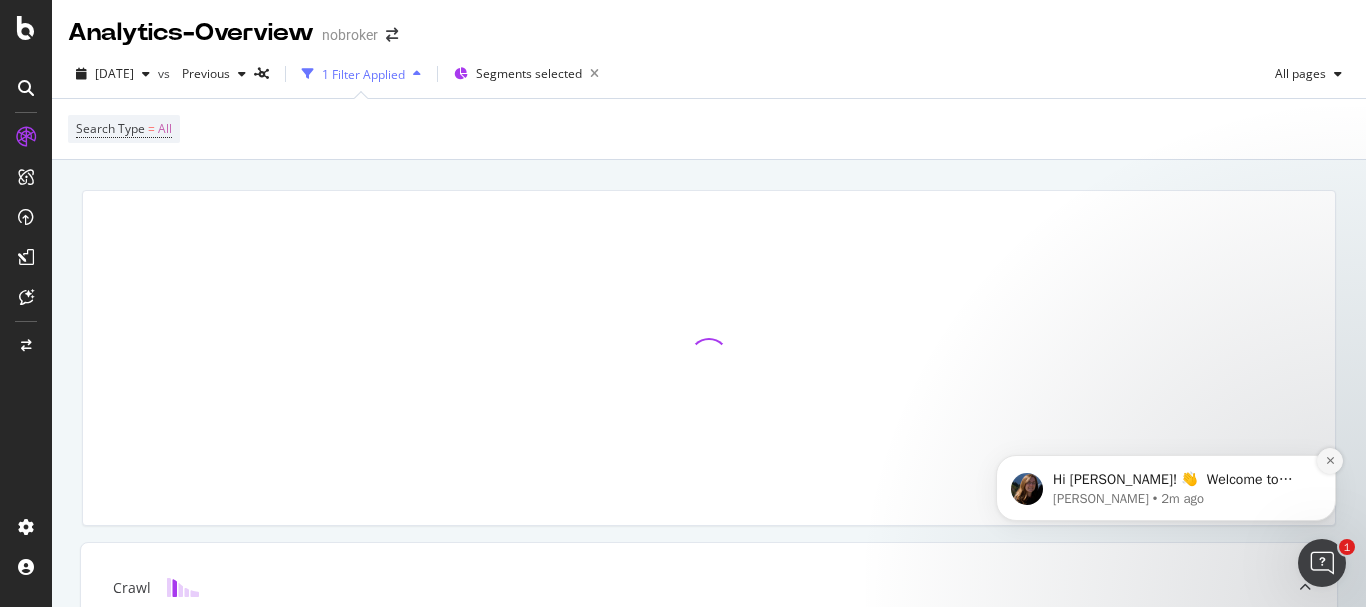 click 